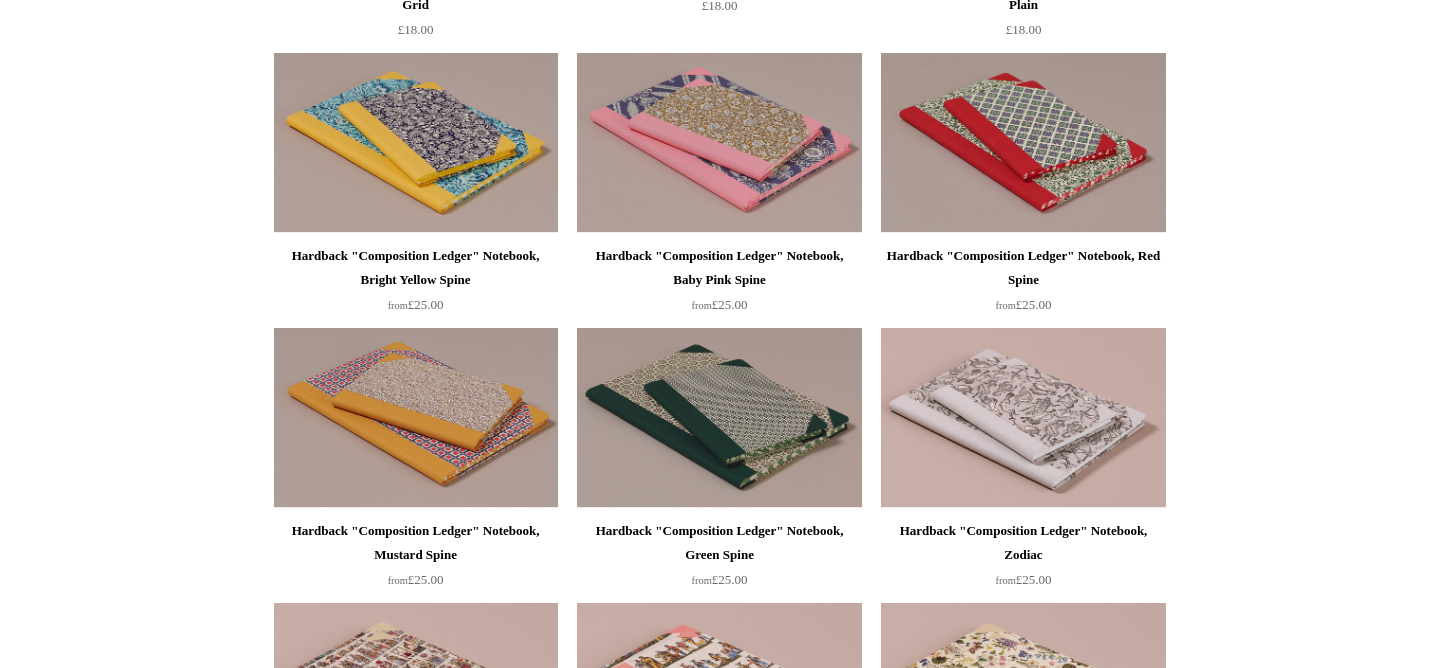 scroll, scrollTop: 482, scrollLeft: 0, axis: vertical 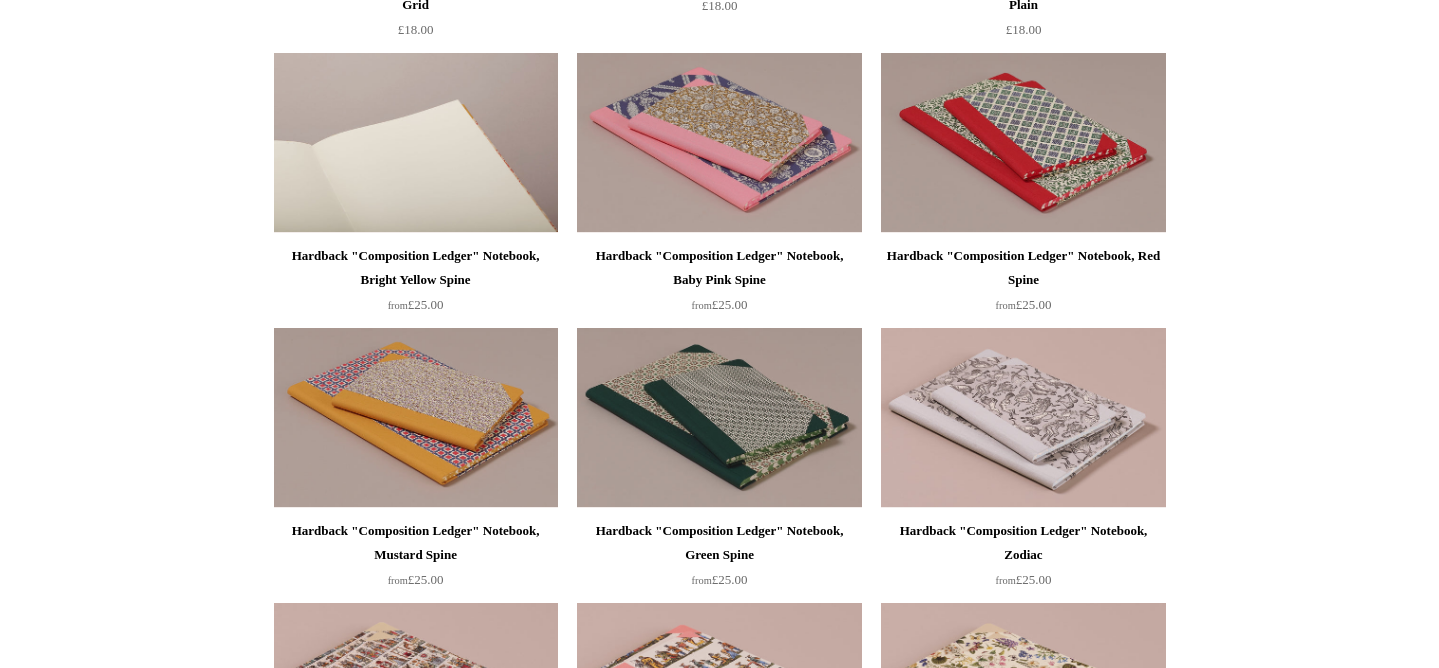 click at bounding box center (416, 143) 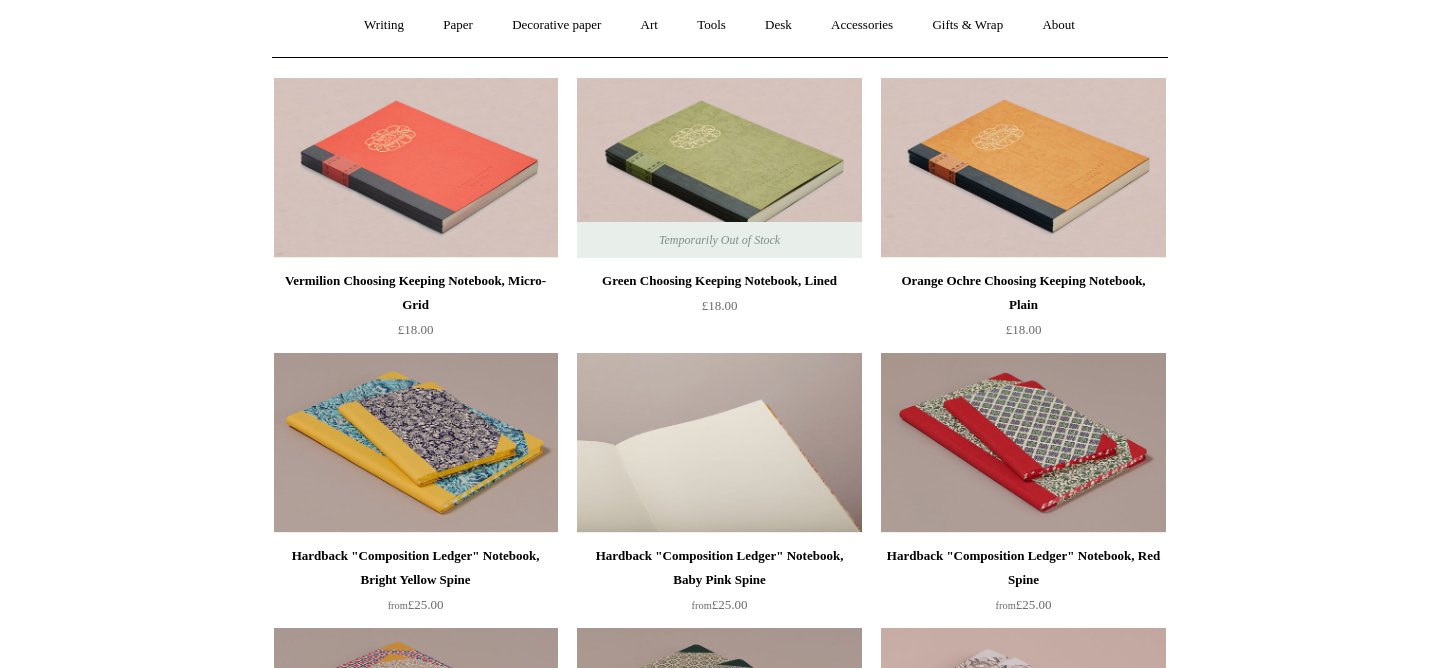 scroll, scrollTop: 0, scrollLeft: 0, axis: both 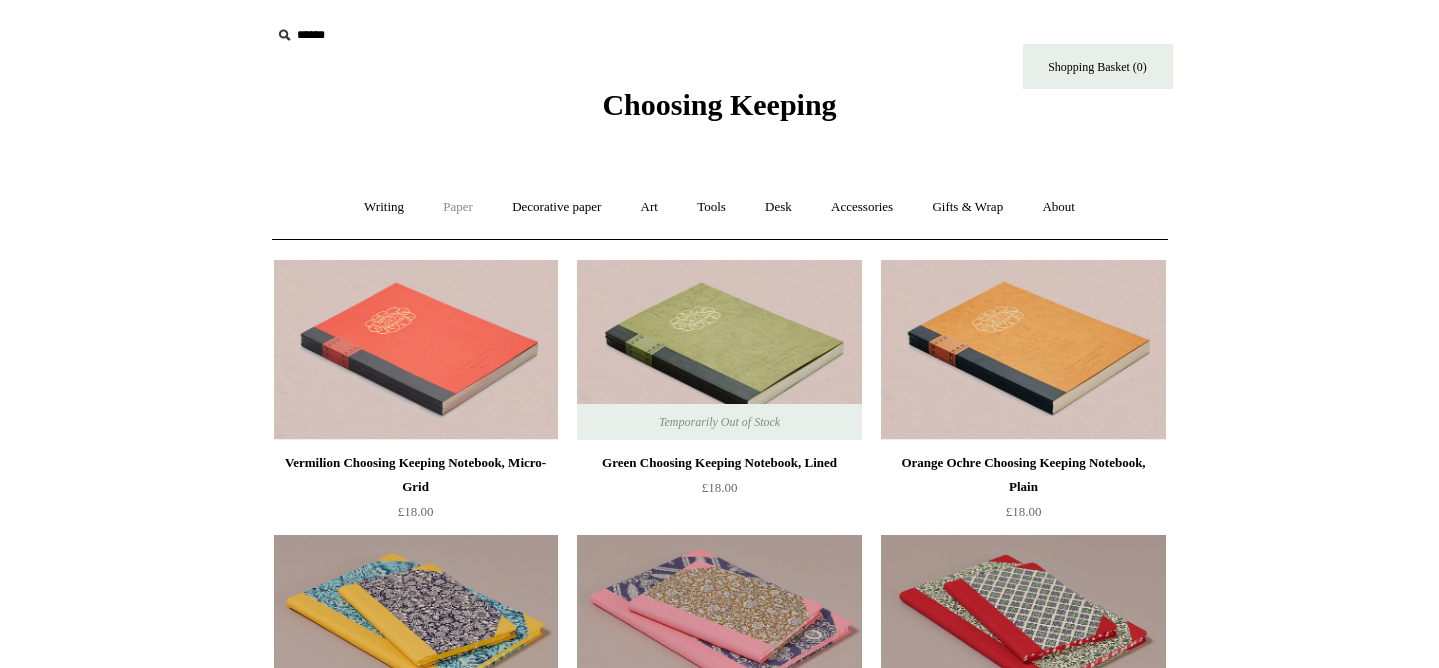 click on "Paper +" at bounding box center [458, 207] 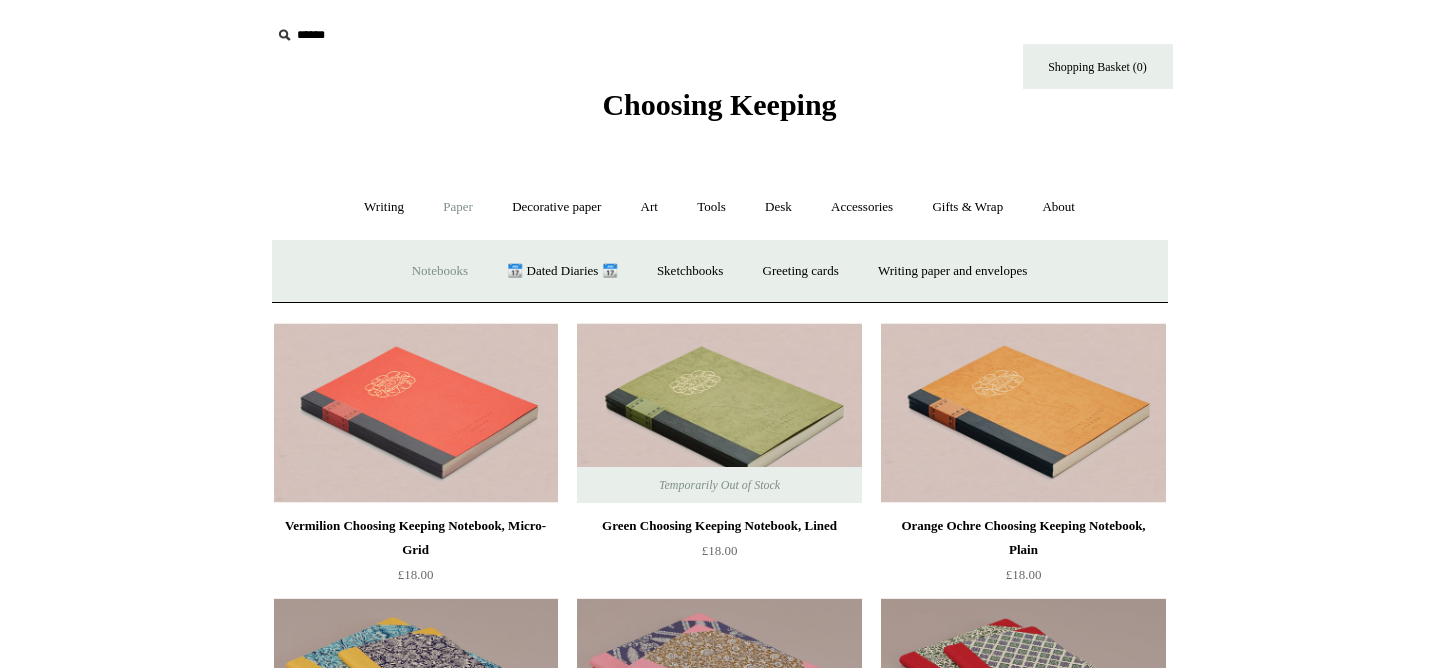 click on "Notebooks +" at bounding box center (440, 271) 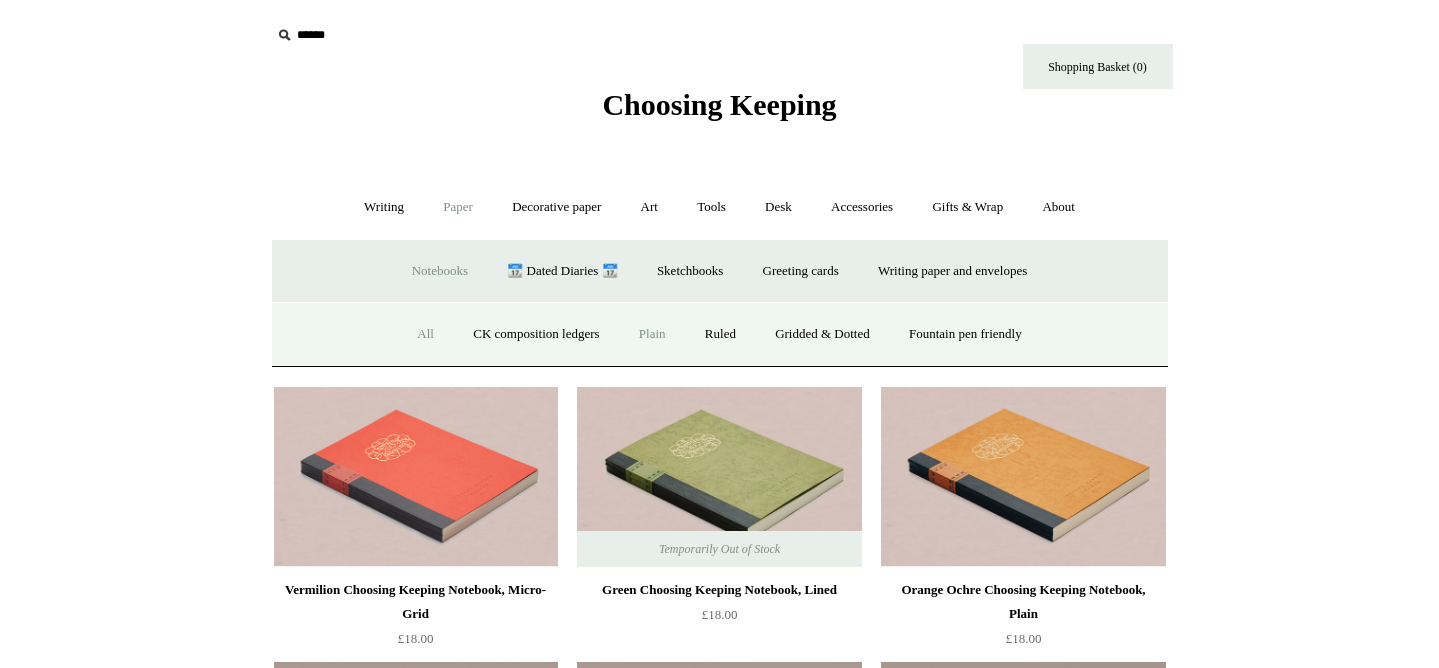 click on "Plain" at bounding box center (652, 334) 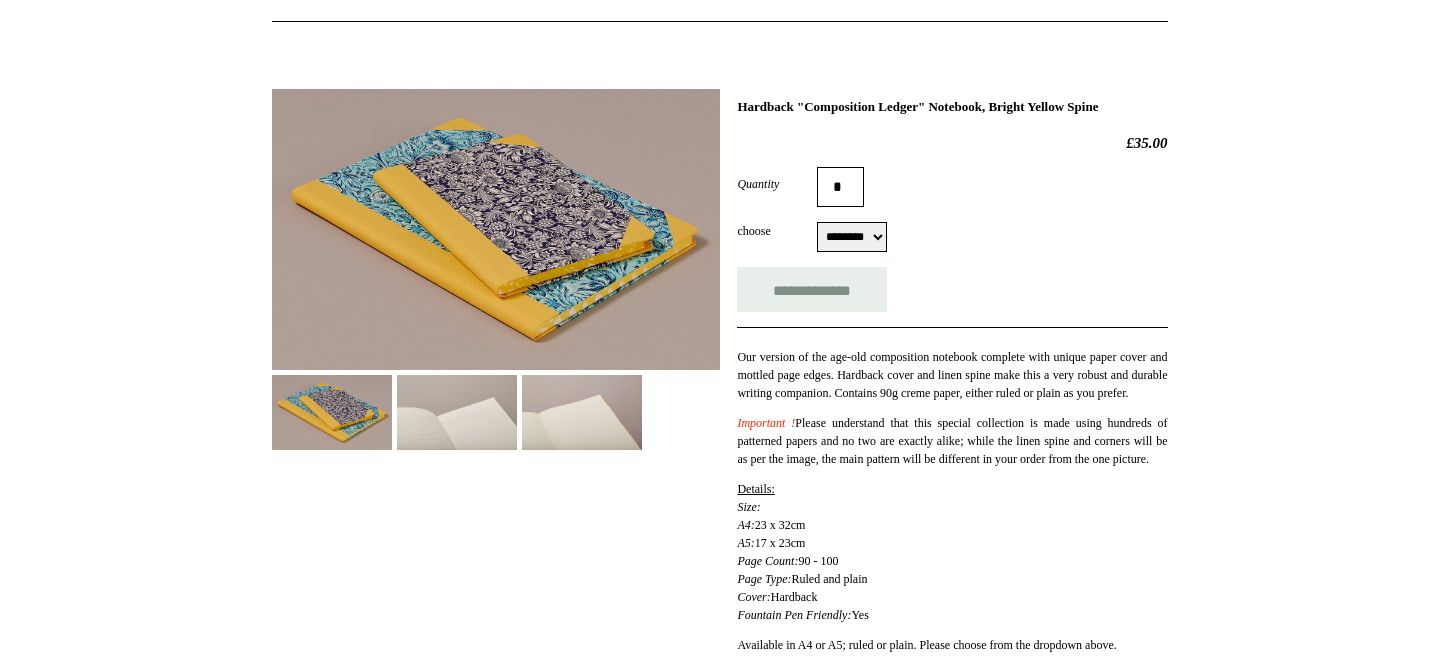 scroll, scrollTop: 218, scrollLeft: 0, axis: vertical 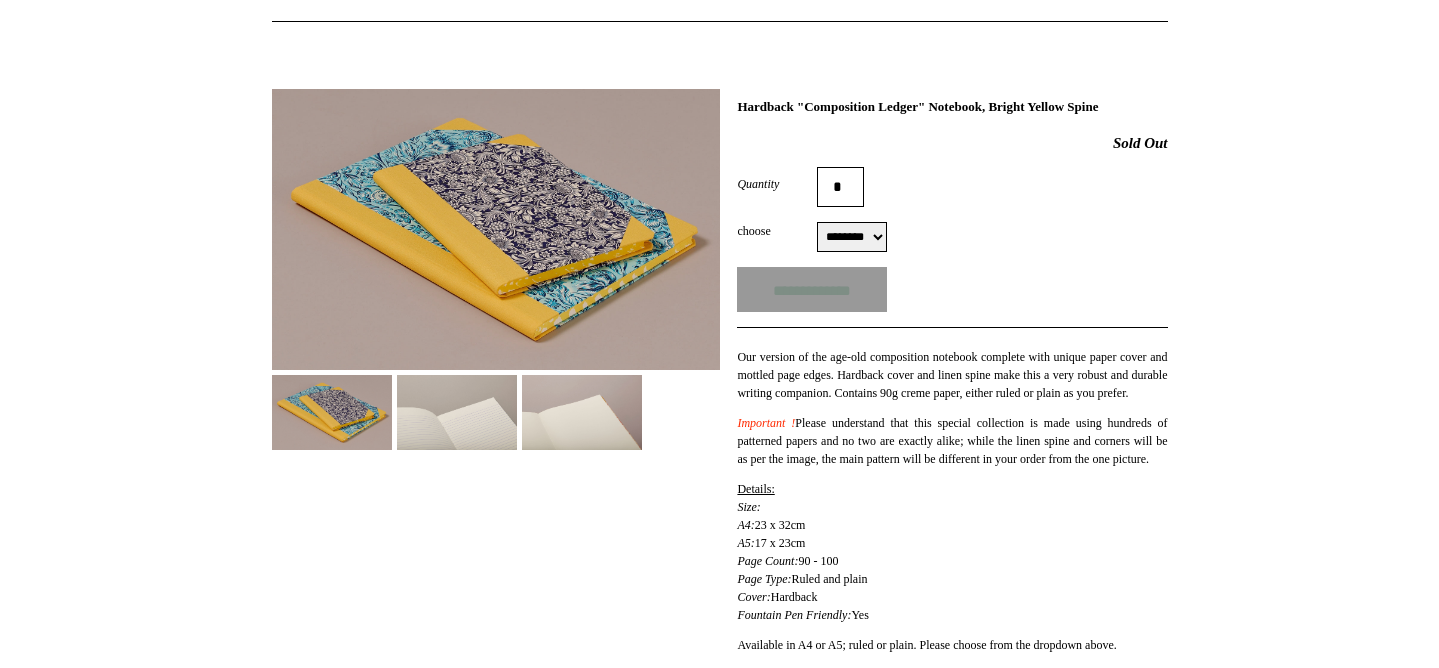 click on "Previous
/
Next
*" at bounding box center (720, 570) 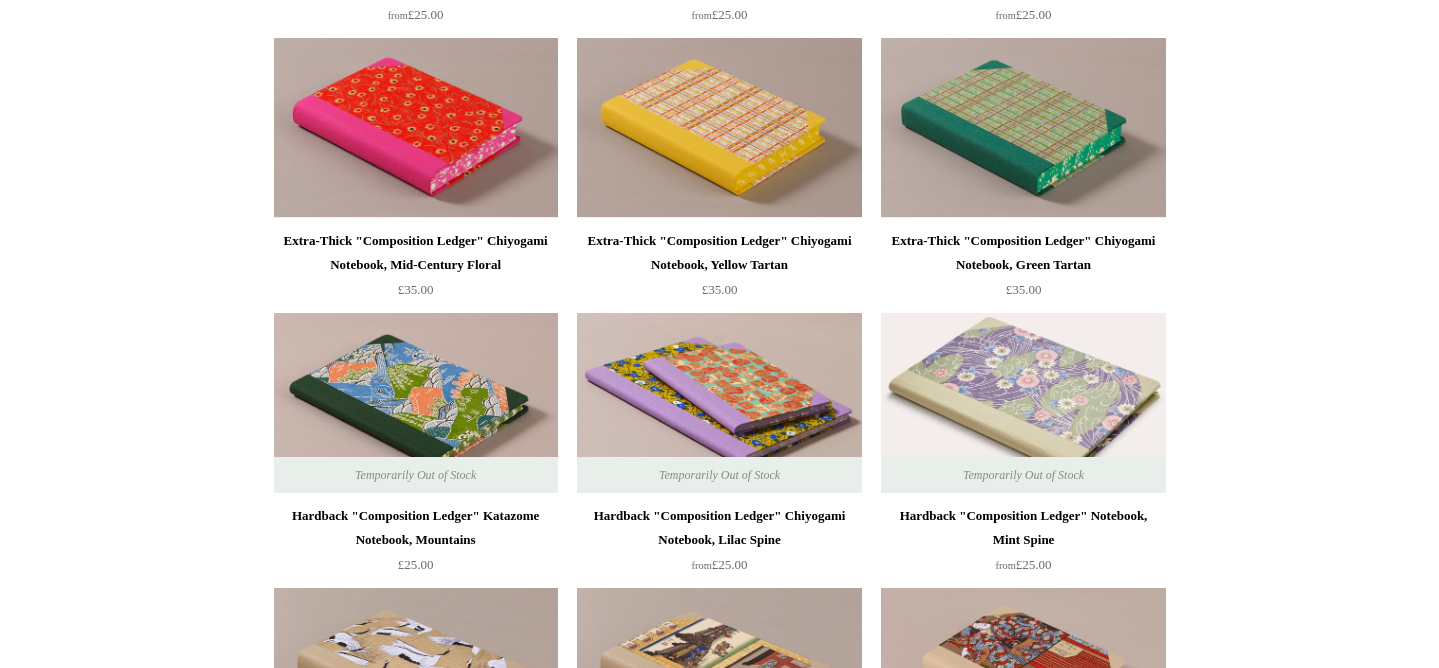 scroll, scrollTop: 2912, scrollLeft: 0, axis: vertical 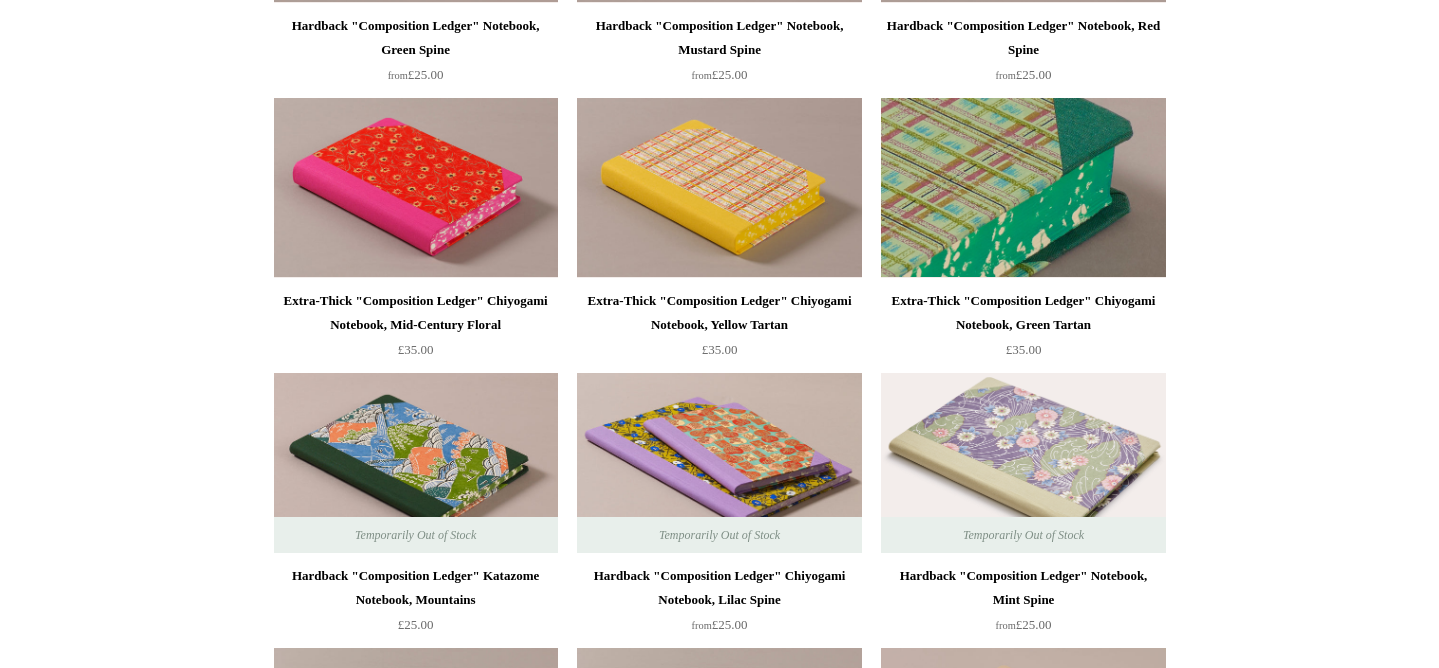 click at bounding box center (1023, 188) 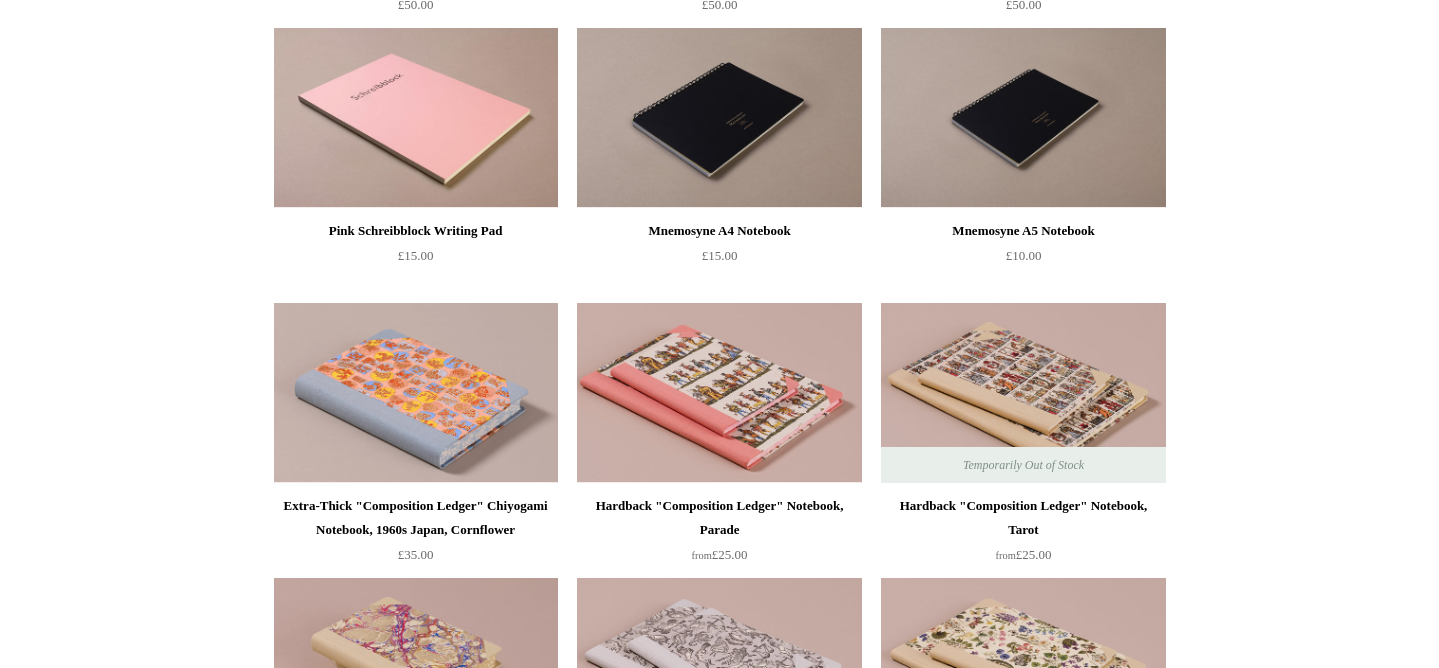 scroll, scrollTop: 3928, scrollLeft: 0, axis: vertical 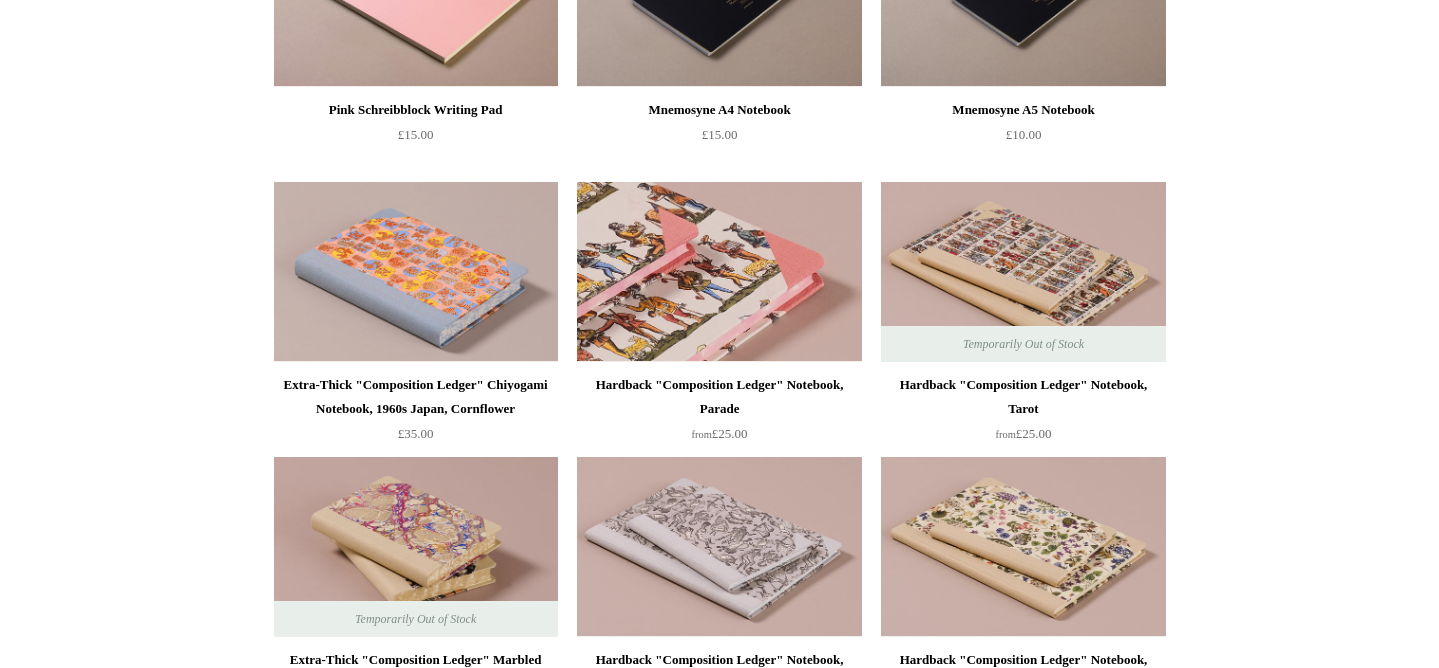 click at bounding box center (719, 272) 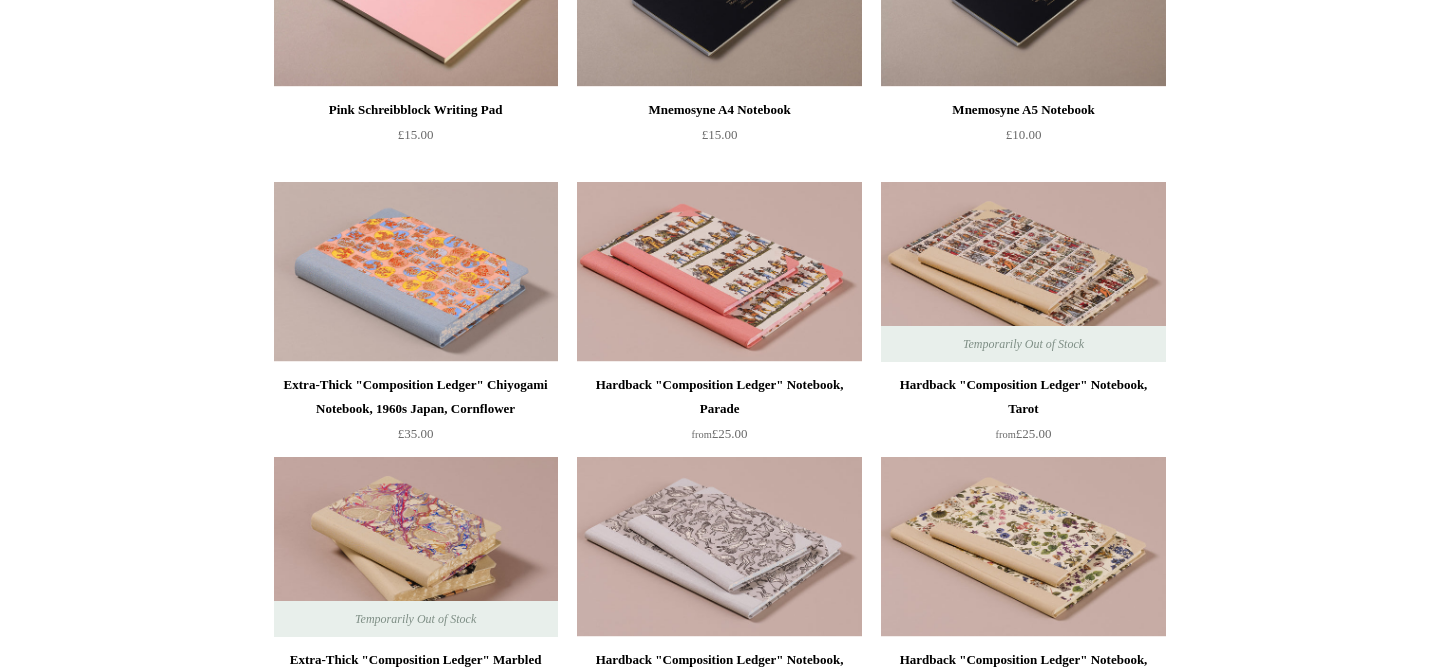scroll, scrollTop: 4023, scrollLeft: 0, axis: vertical 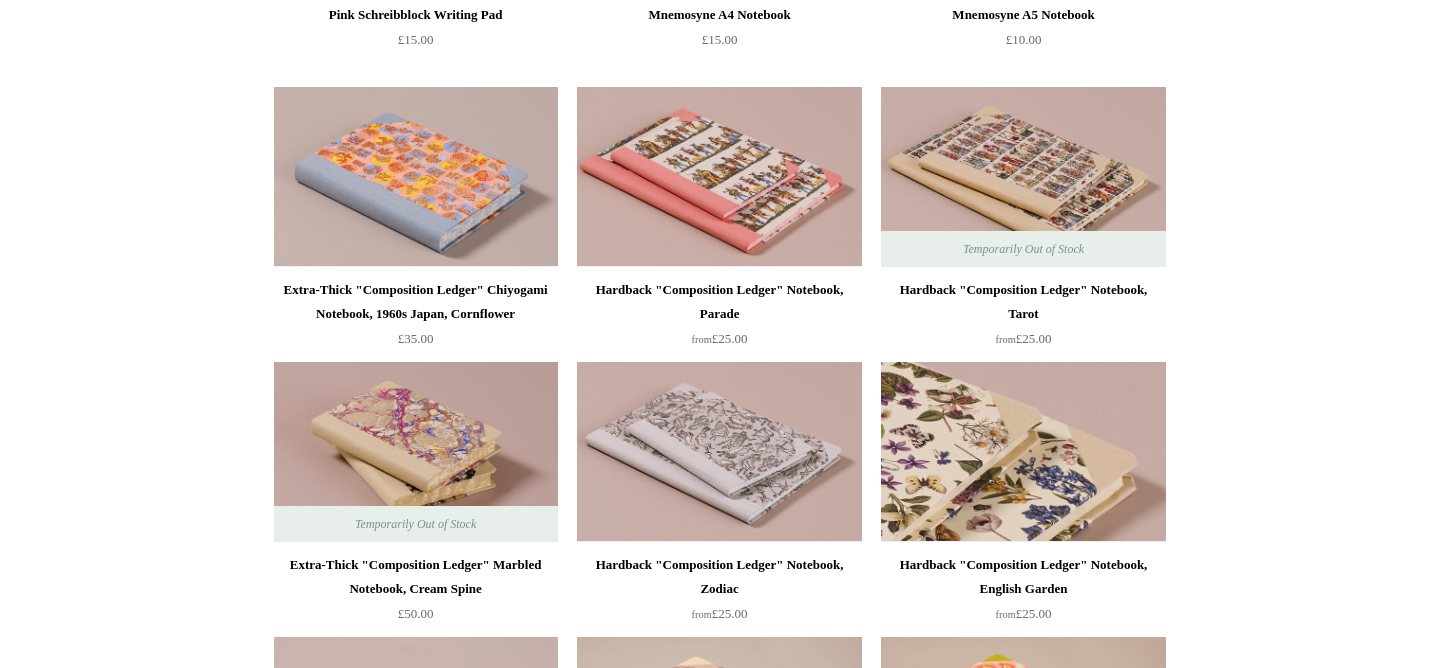 click at bounding box center [1023, 452] 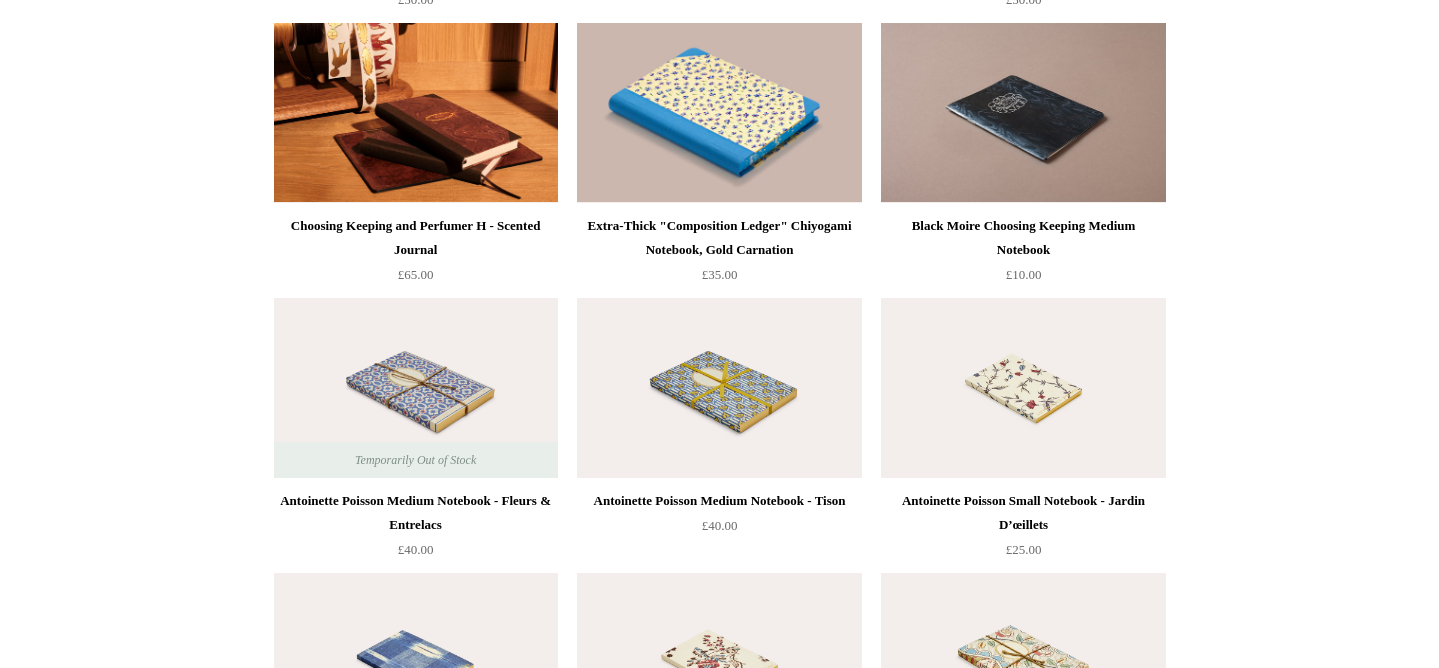 scroll, scrollTop: 5176, scrollLeft: 0, axis: vertical 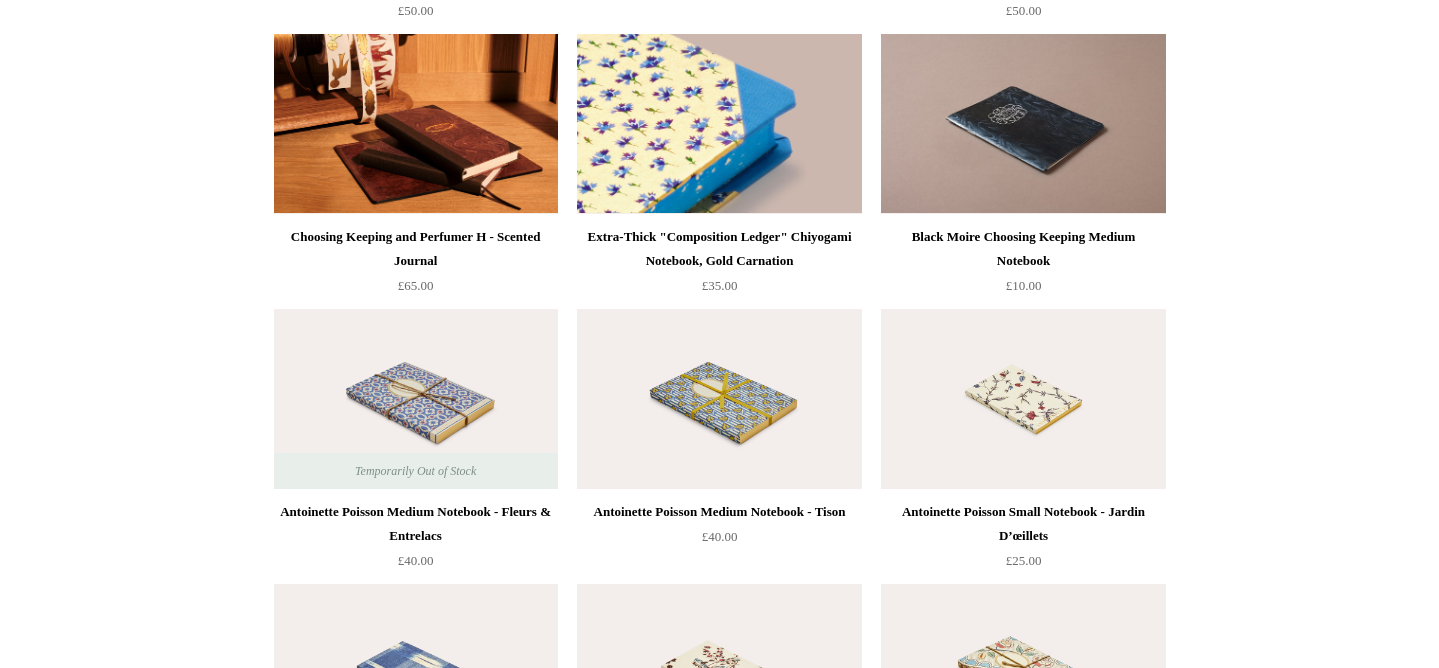click at bounding box center (719, 124) 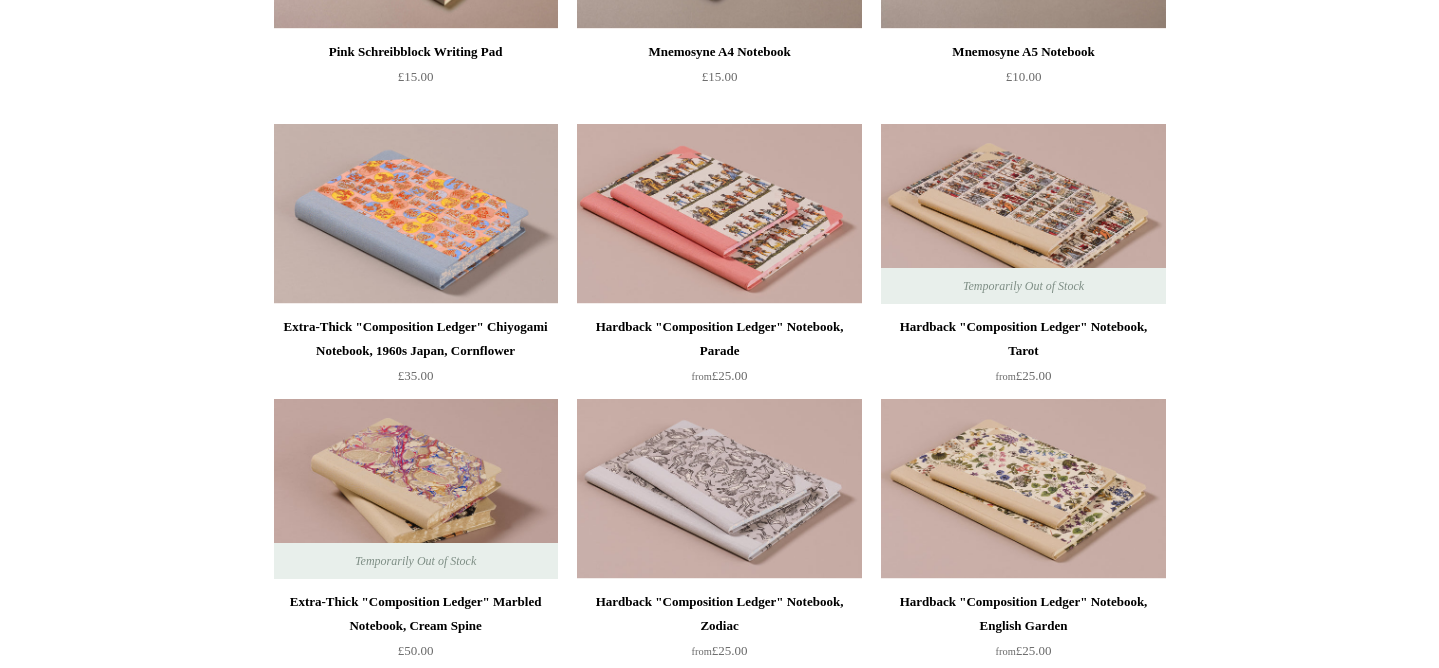 scroll, scrollTop: 3930, scrollLeft: 0, axis: vertical 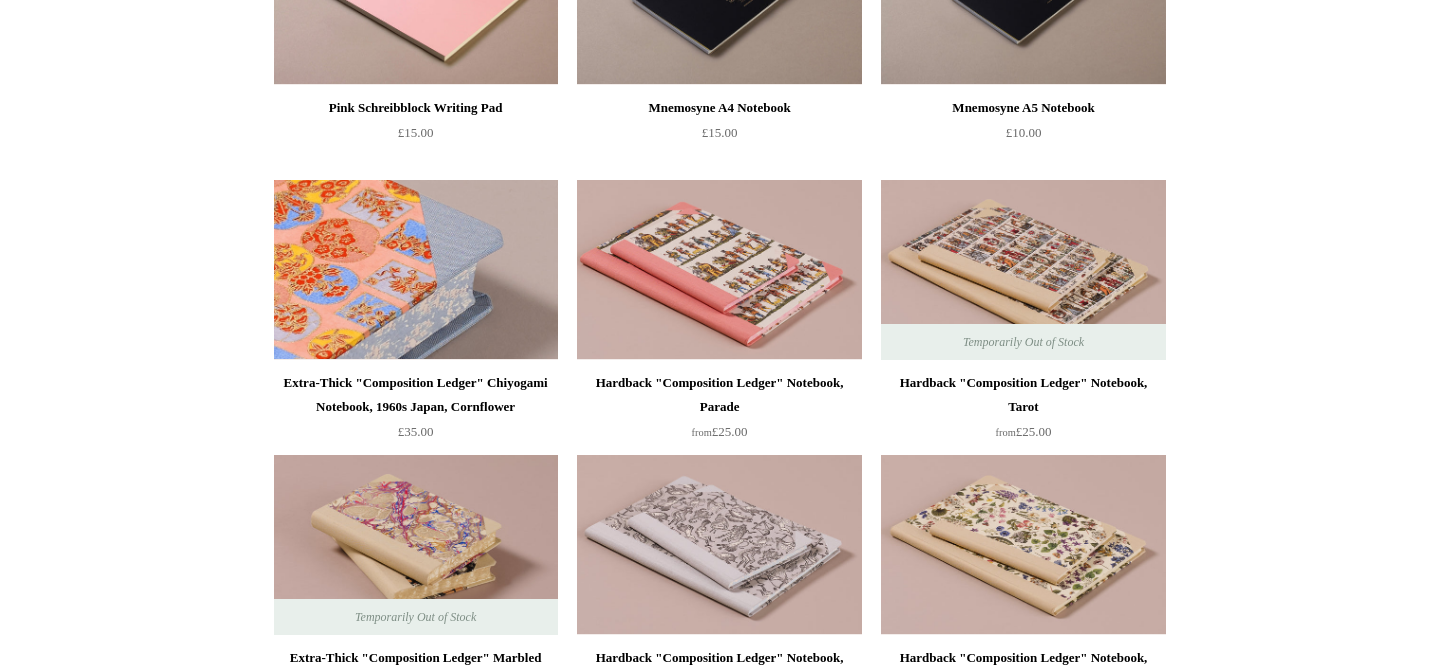 click at bounding box center [416, 270] 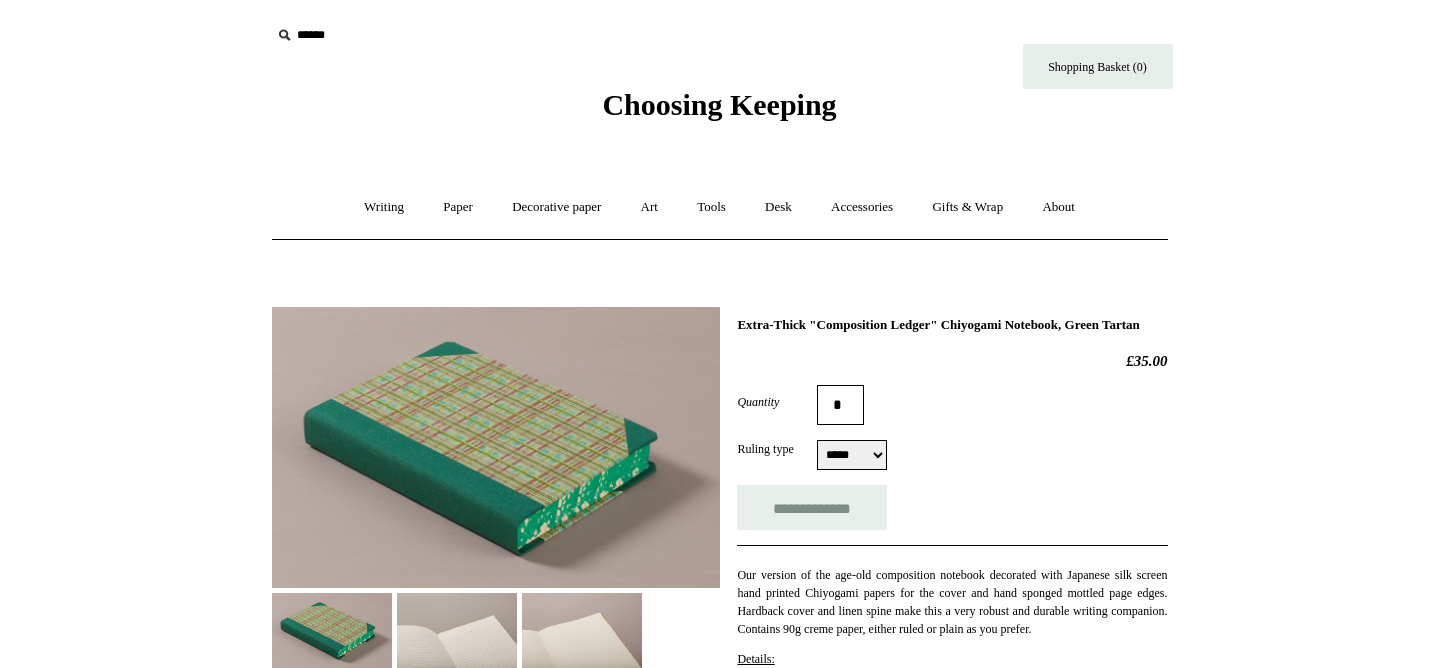 select on "*****" 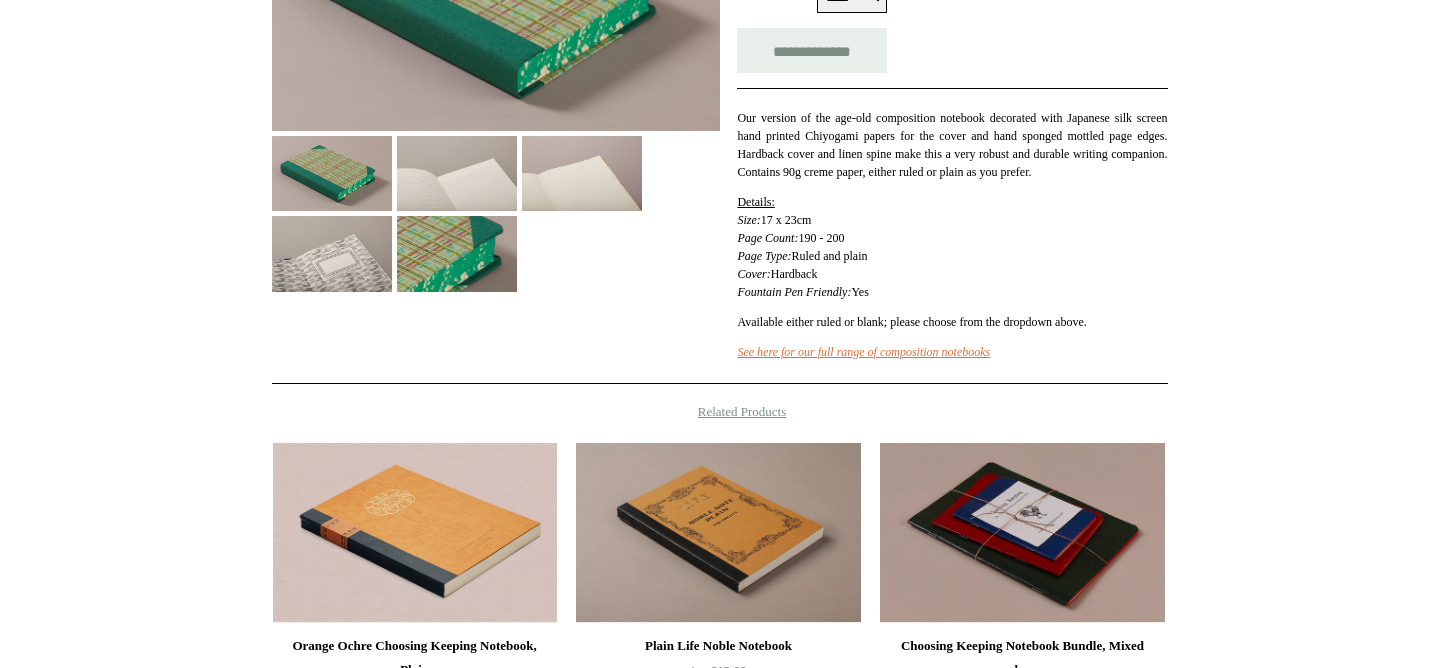 scroll, scrollTop: 476, scrollLeft: 0, axis: vertical 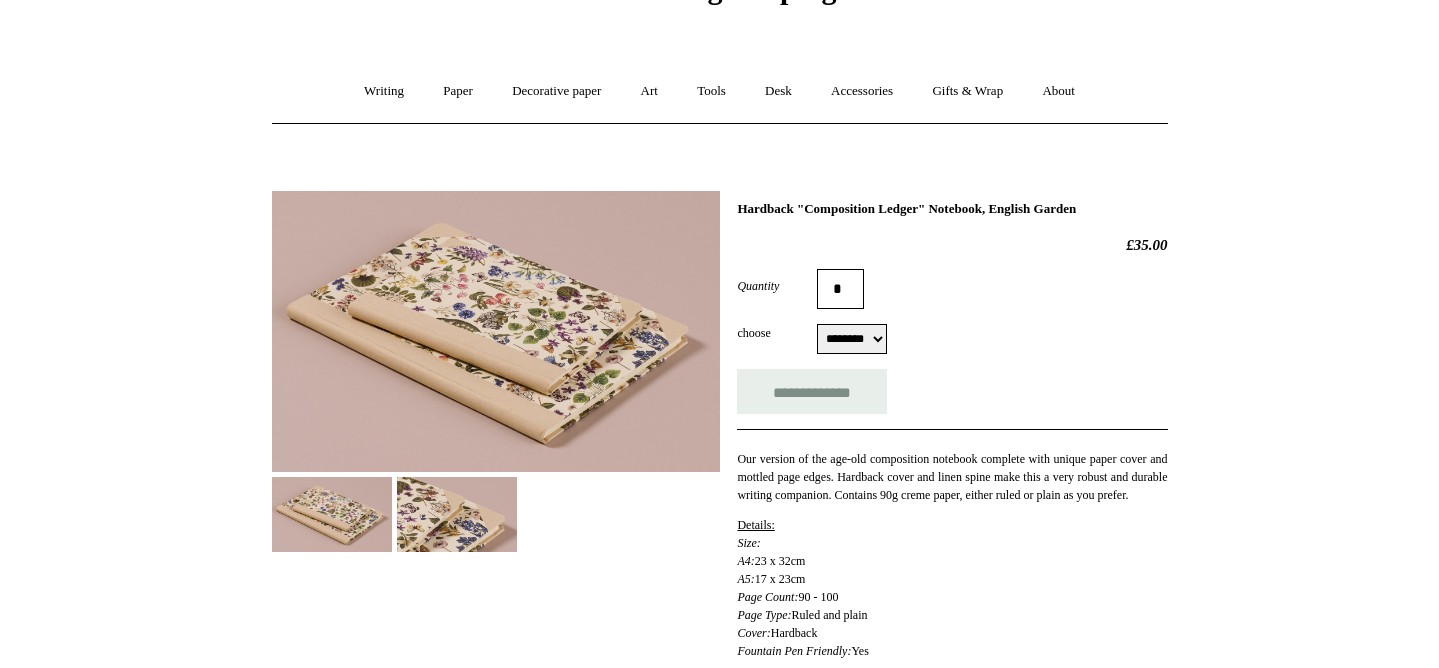 click on "******** ******** ******** ********" at bounding box center [852, 339] 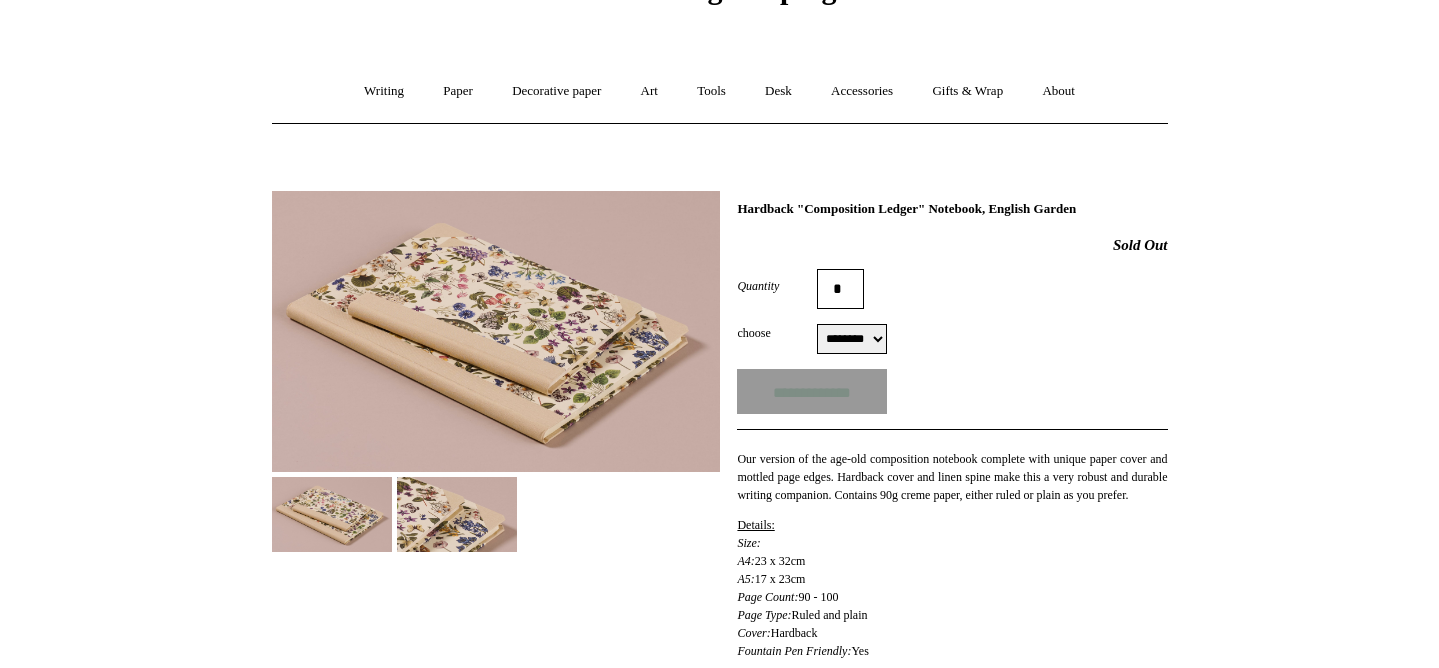 click on "**********" at bounding box center [952, 391] 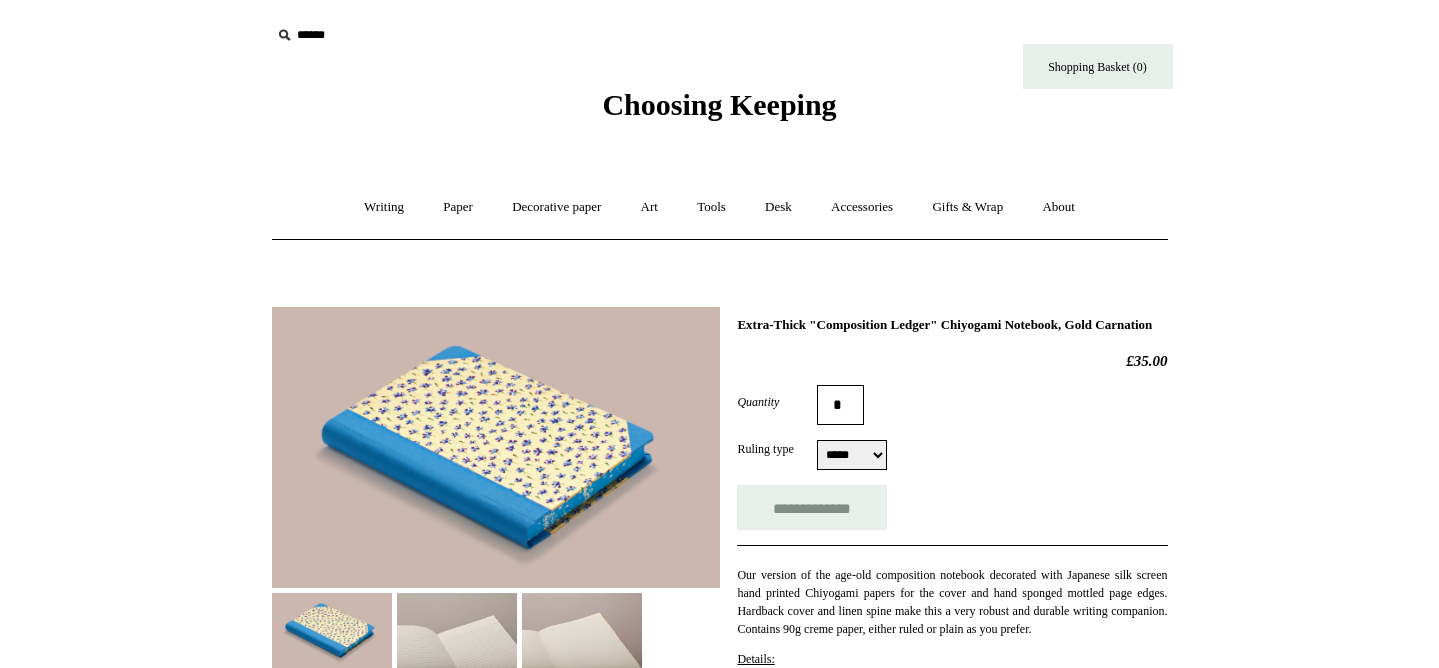 scroll, scrollTop: 0, scrollLeft: 0, axis: both 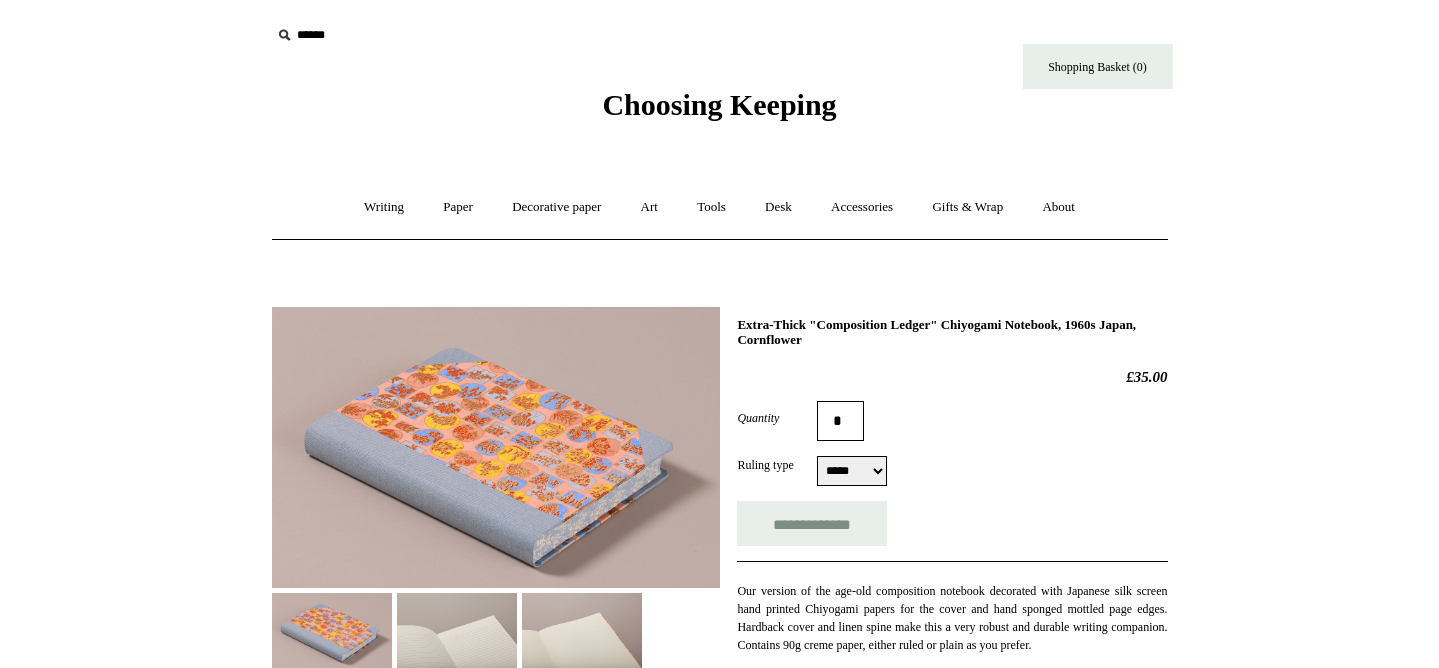 click at bounding box center (496, 447) 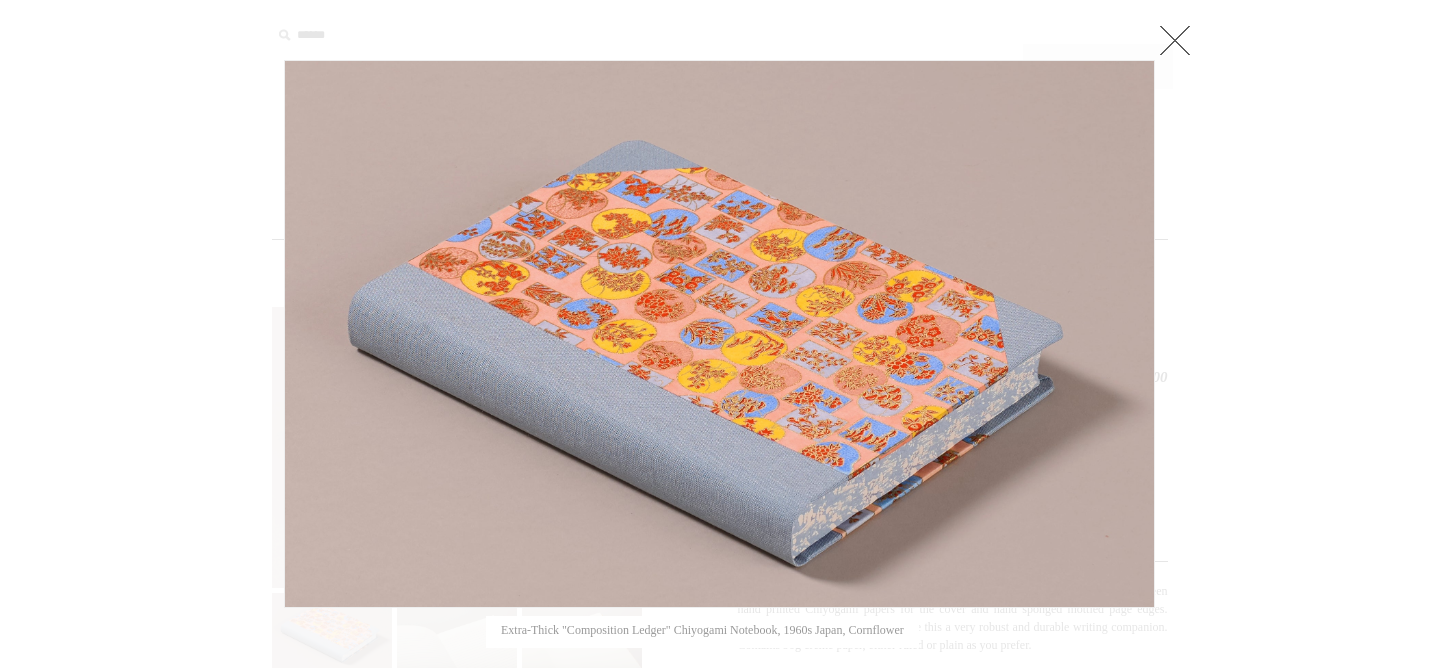 click at bounding box center (1175, 40) 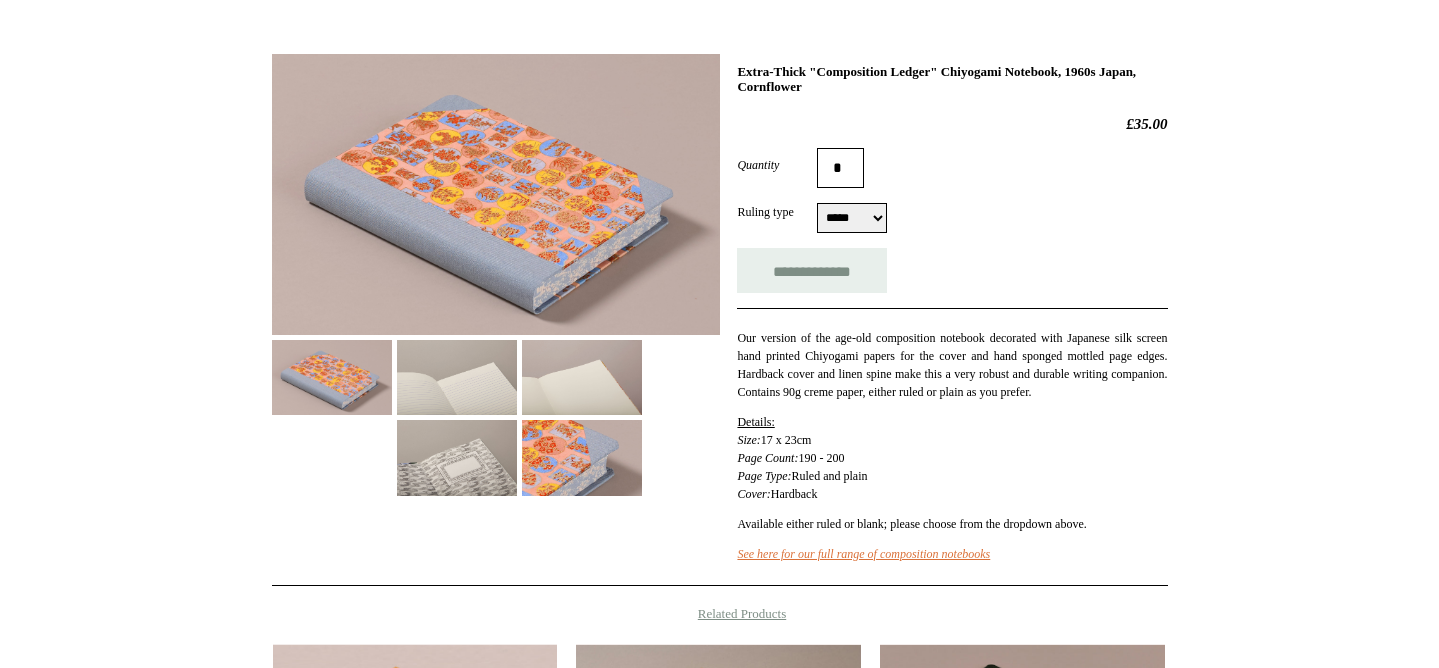 scroll, scrollTop: 357, scrollLeft: 0, axis: vertical 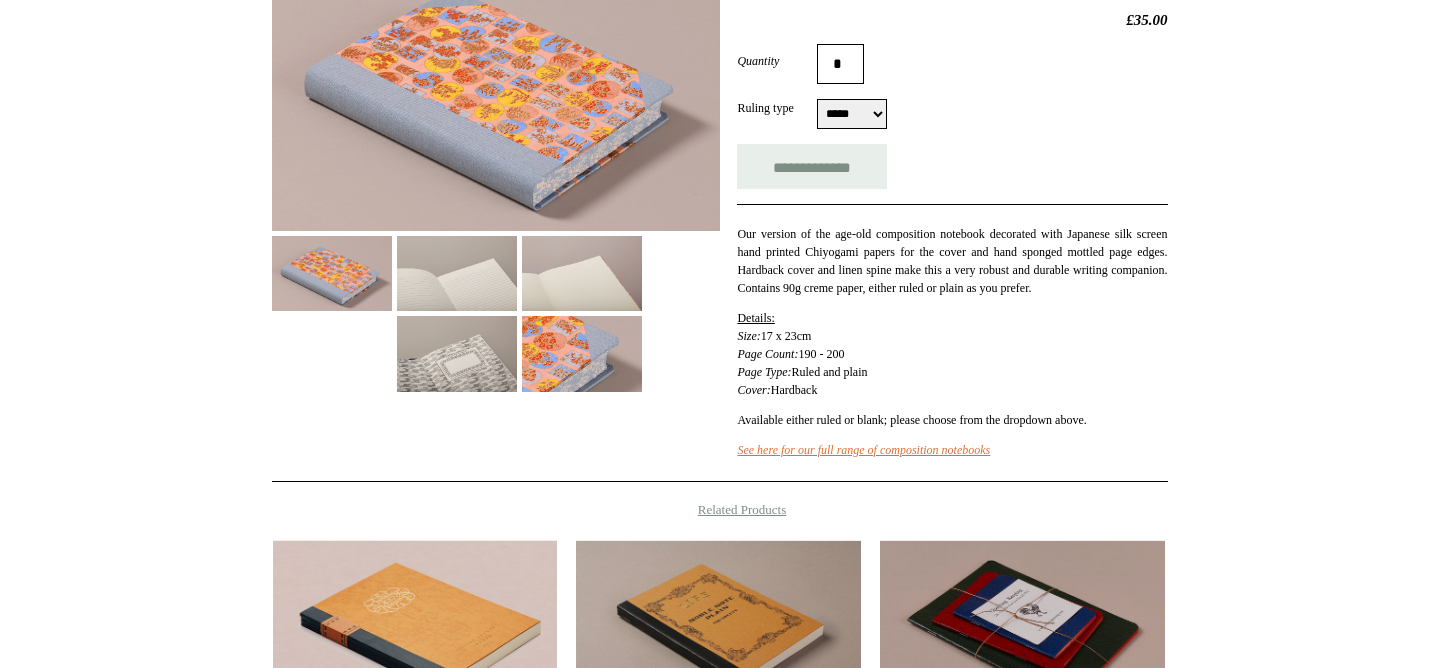 click on "***** *****" at bounding box center (852, 114) 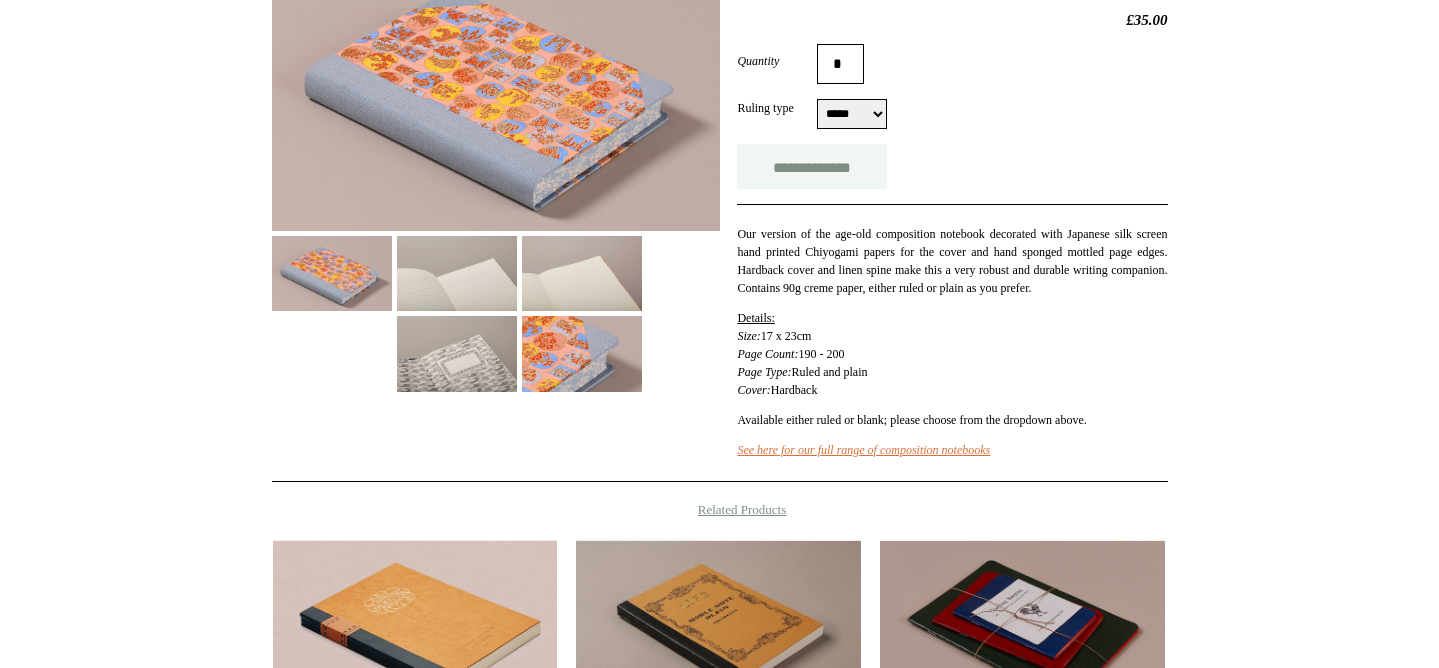 click on "**********" at bounding box center (812, 166) 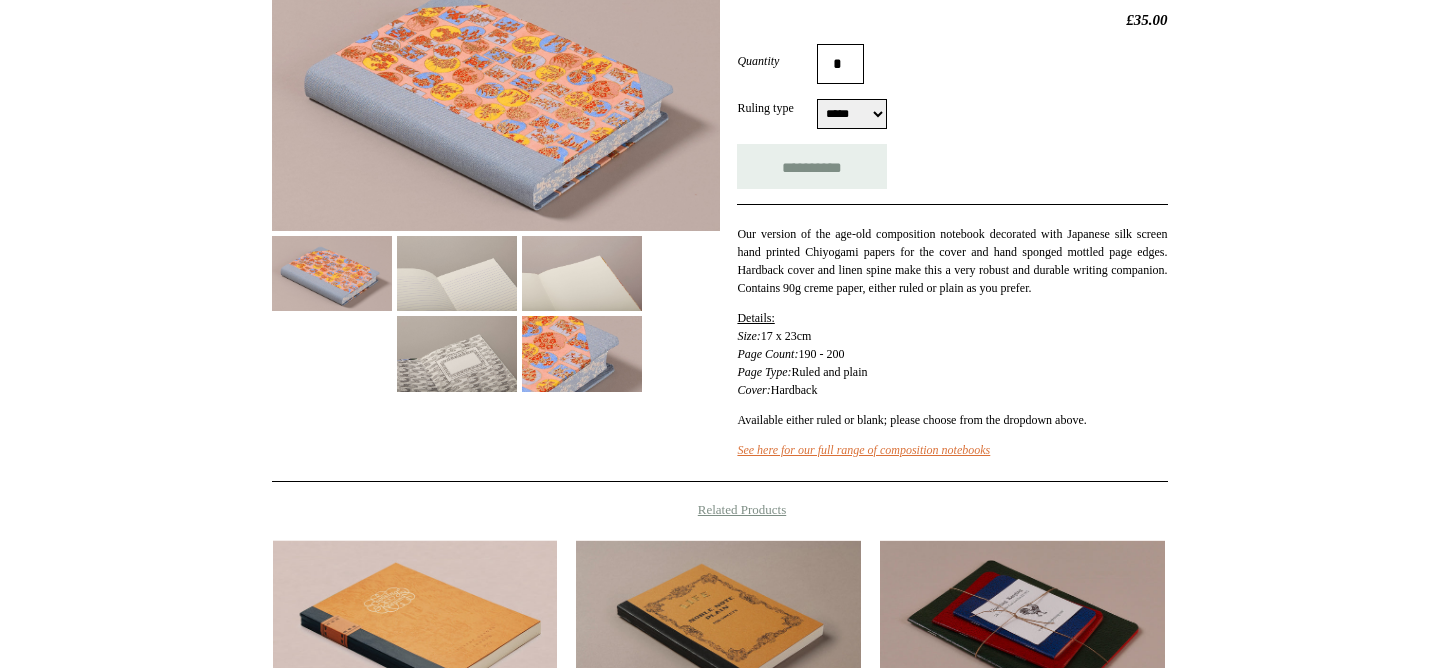 type on "**********" 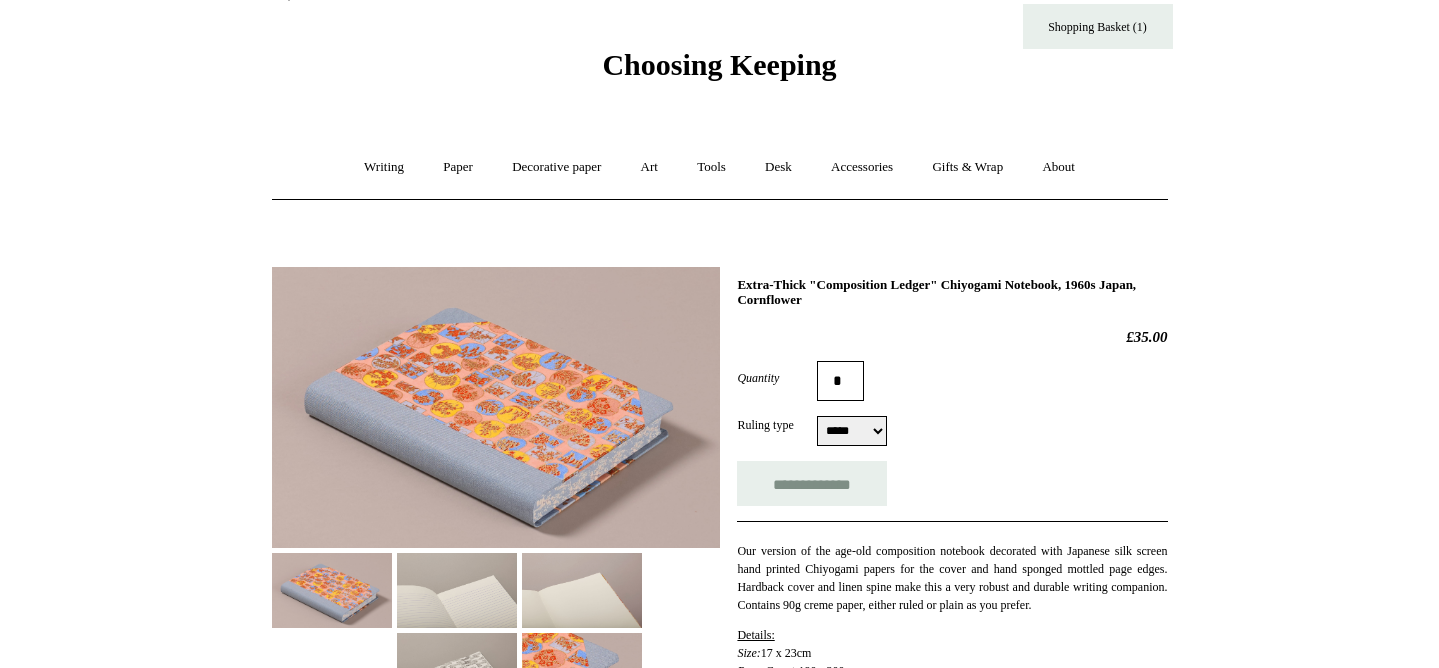 scroll, scrollTop: 0, scrollLeft: 0, axis: both 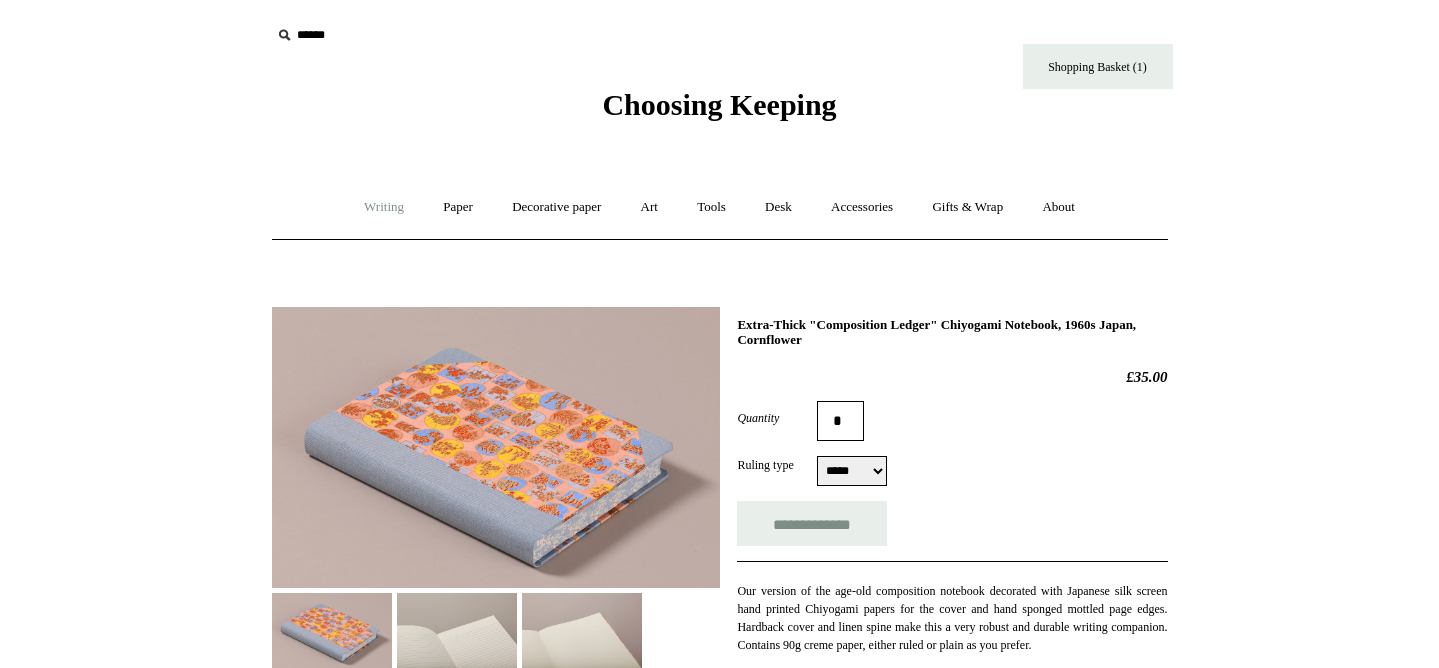 click on "Writing +" at bounding box center [384, 207] 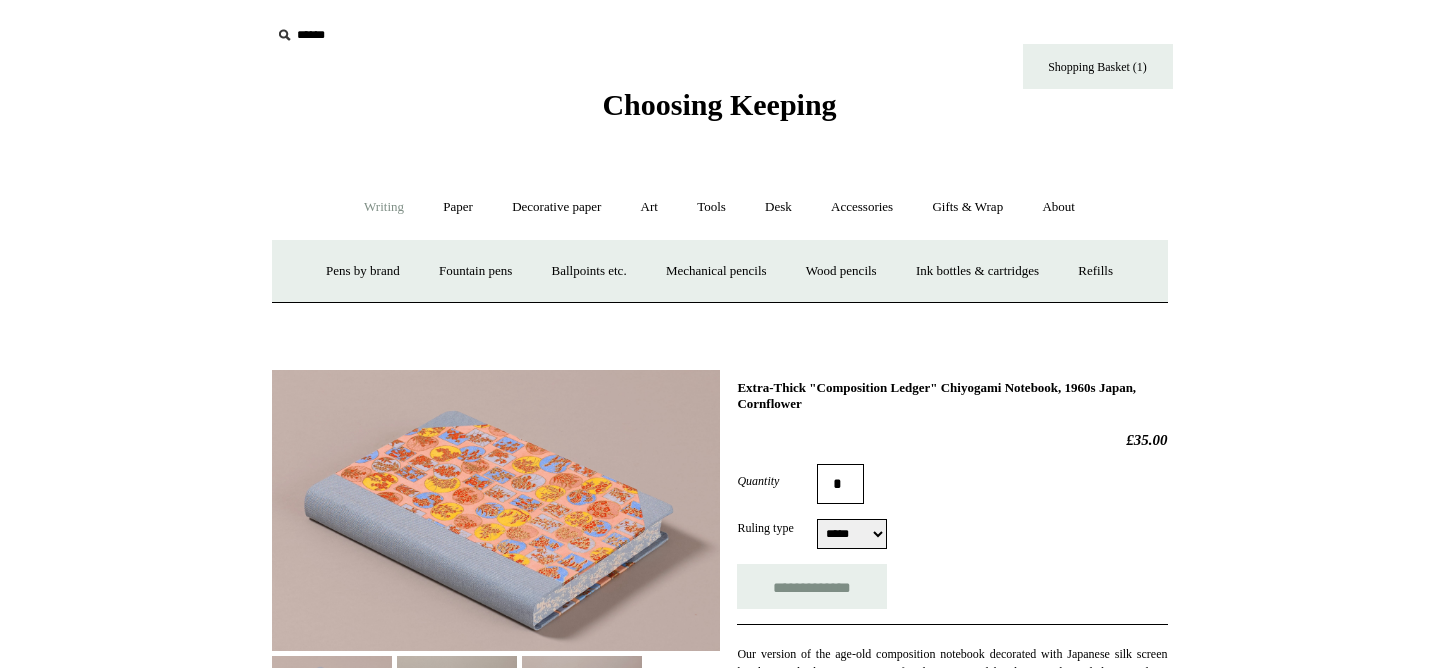 scroll, scrollTop: 4, scrollLeft: 0, axis: vertical 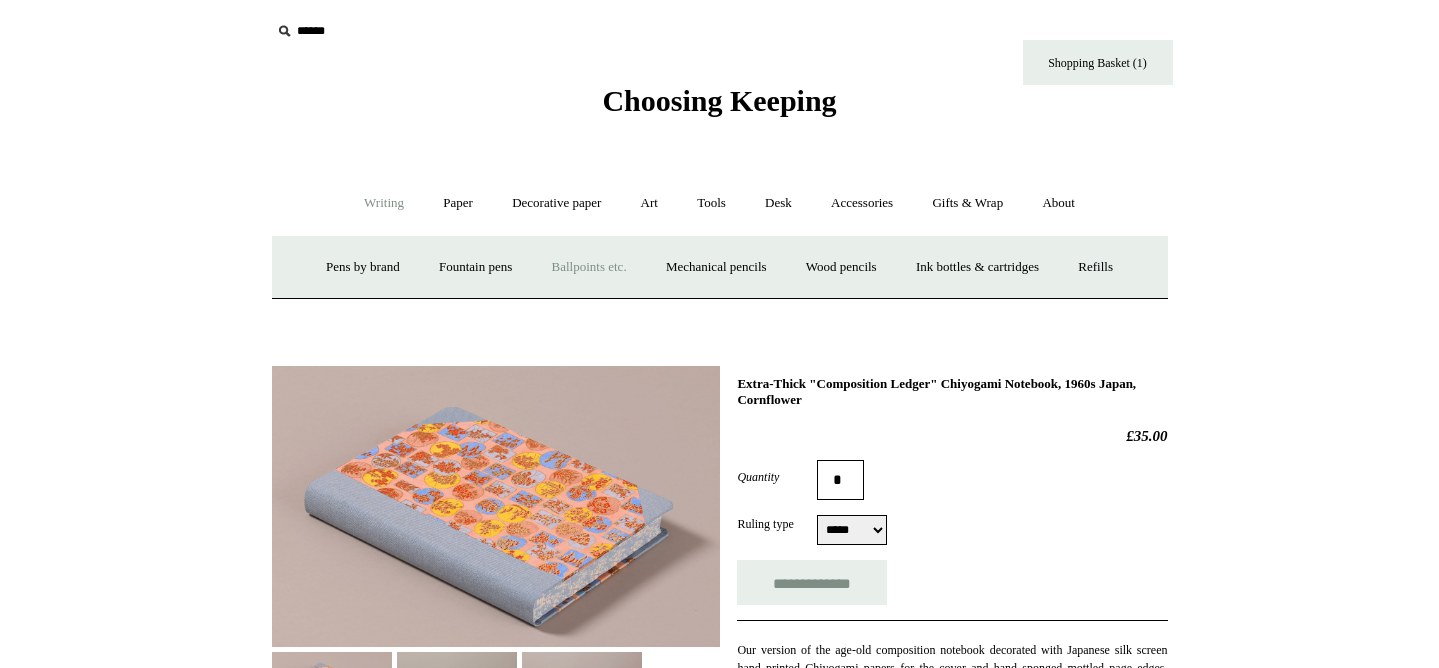 click on "Ballpoints etc. +" at bounding box center [589, 267] 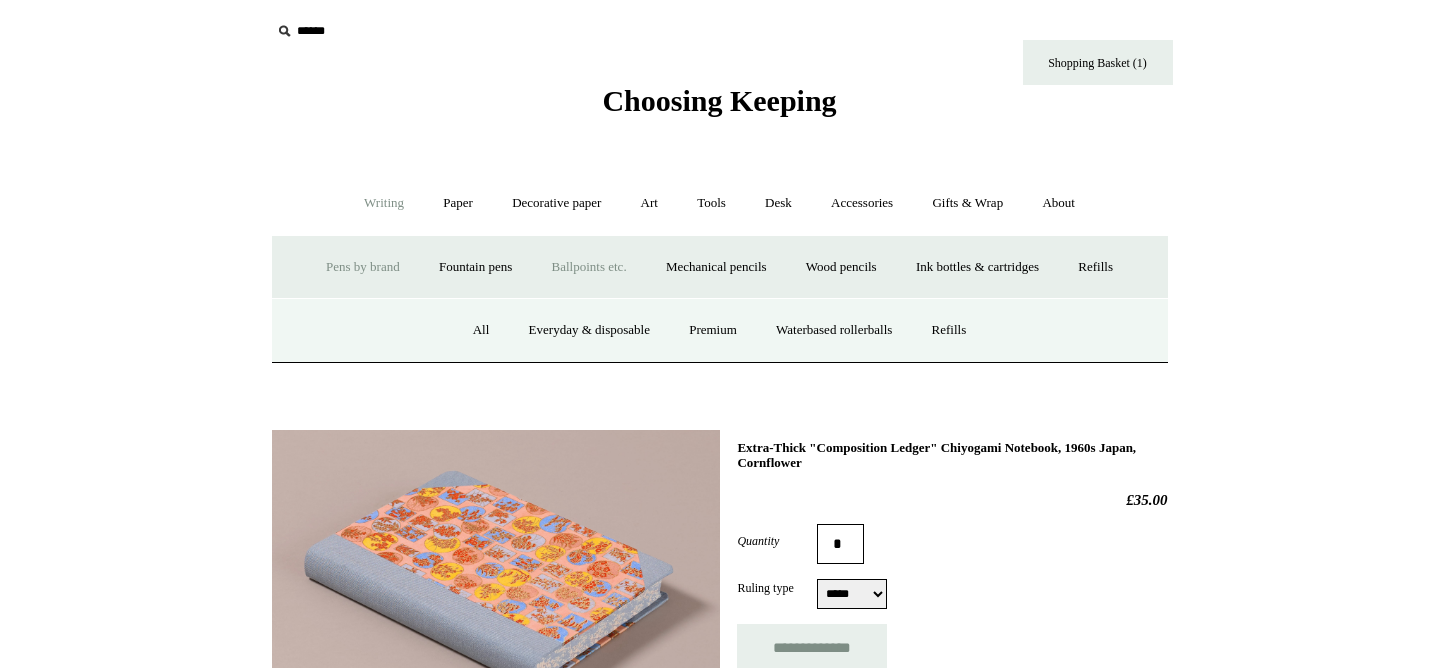 click on "Pens by brand +" at bounding box center [363, 267] 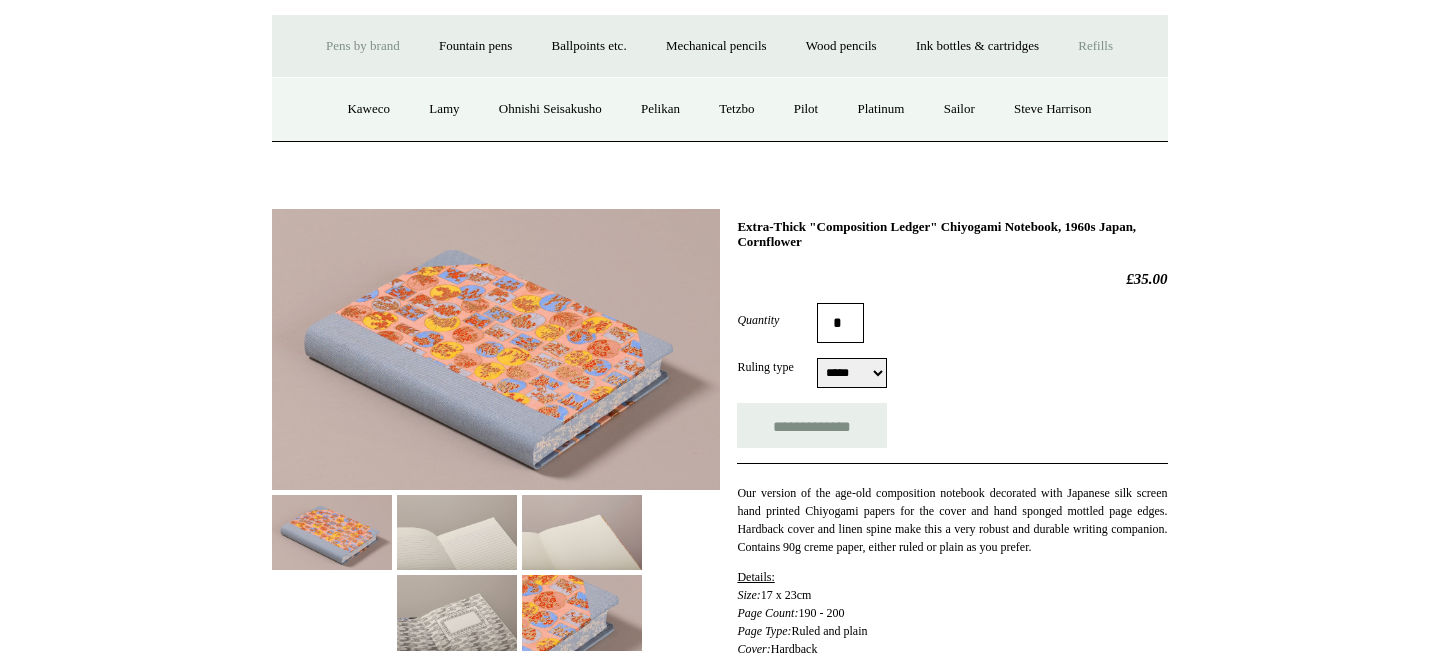 scroll, scrollTop: 195, scrollLeft: 0, axis: vertical 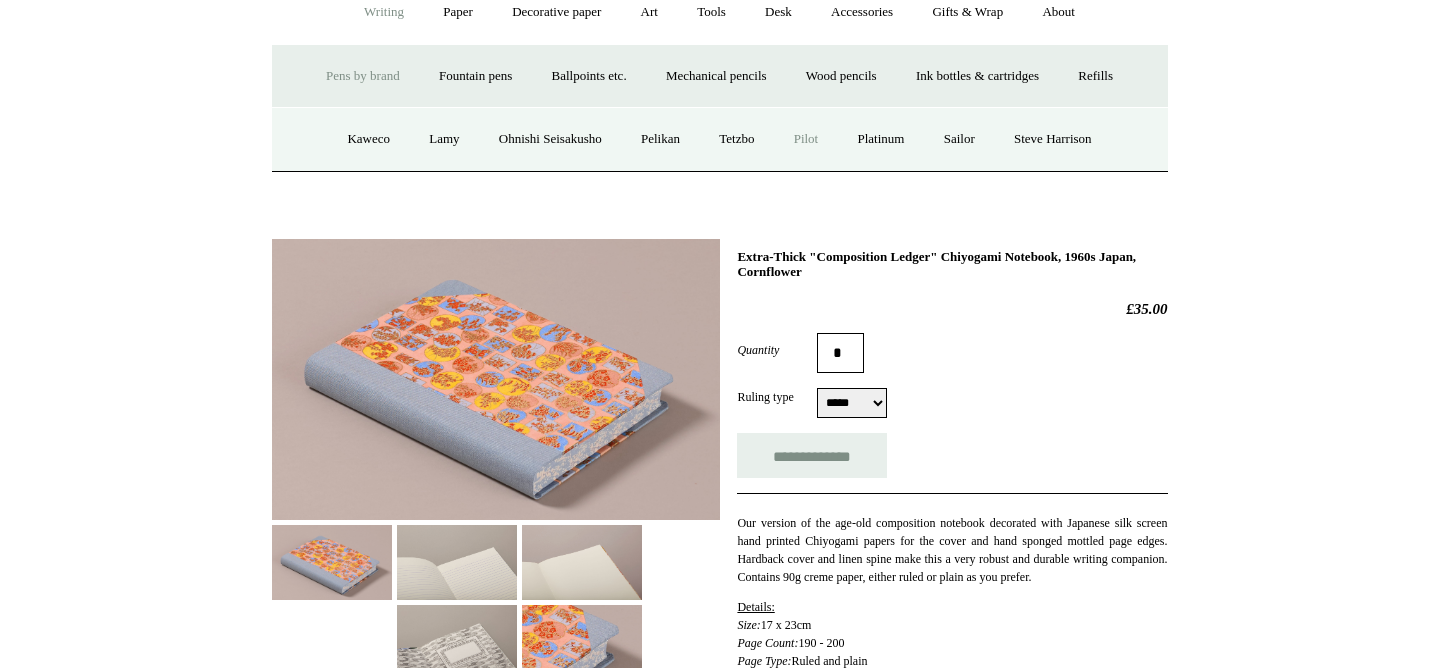 click on "Pilot" at bounding box center (806, 139) 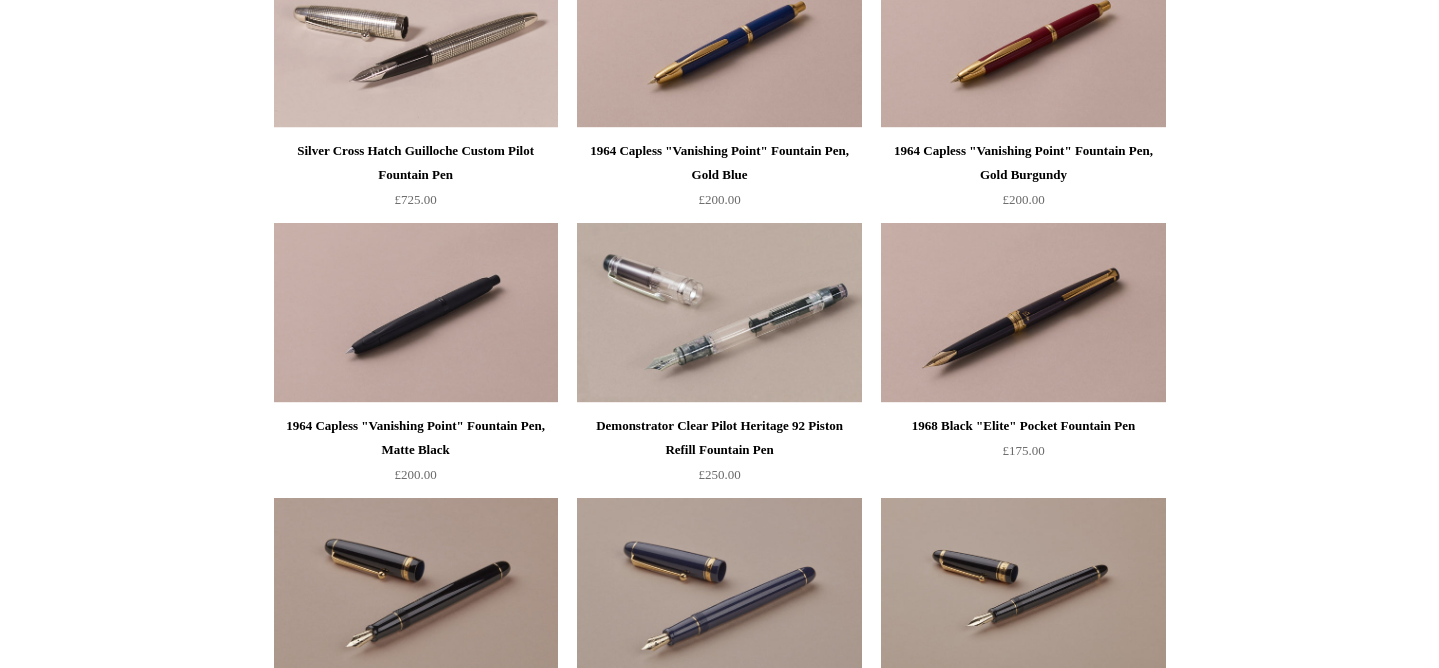 scroll, scrollTop: 0, scrollLeft: 0, axis: both 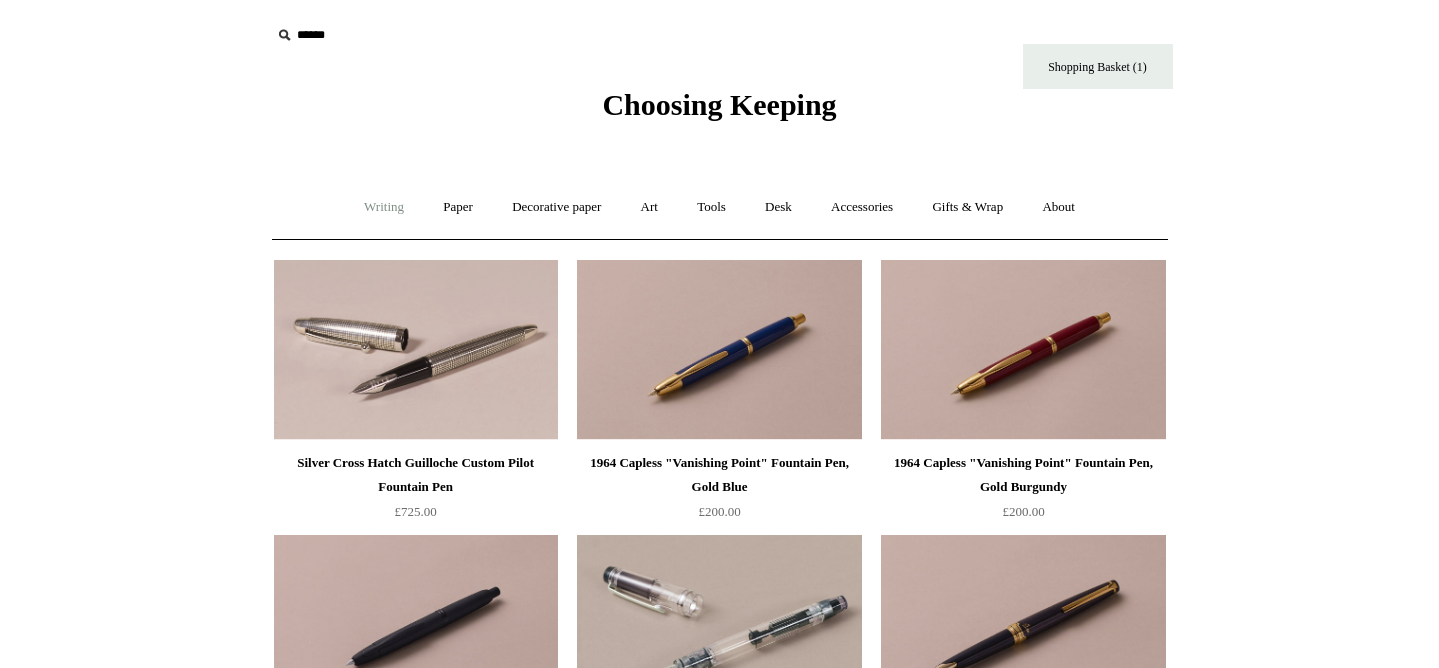 click on "Writing +" at bounding box center [384, 207] 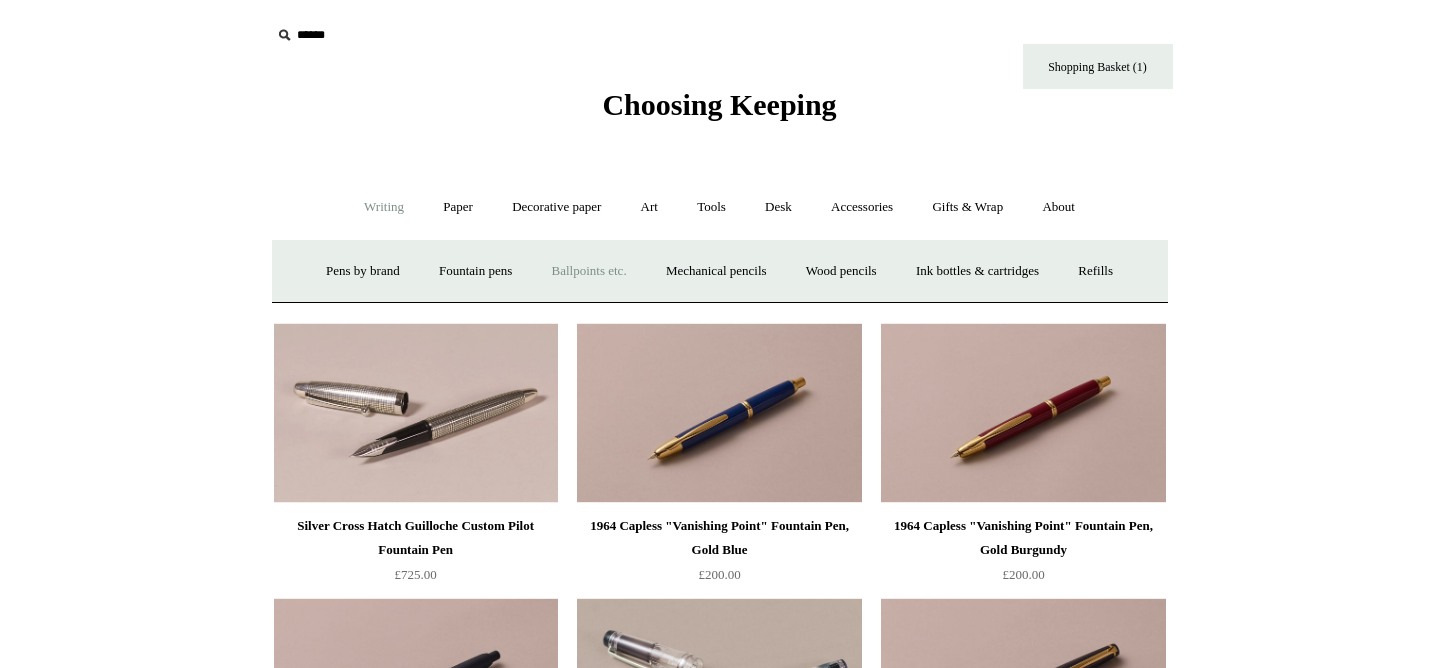 click on "Ballpoints etc. +" at bounding box center [589, 271] 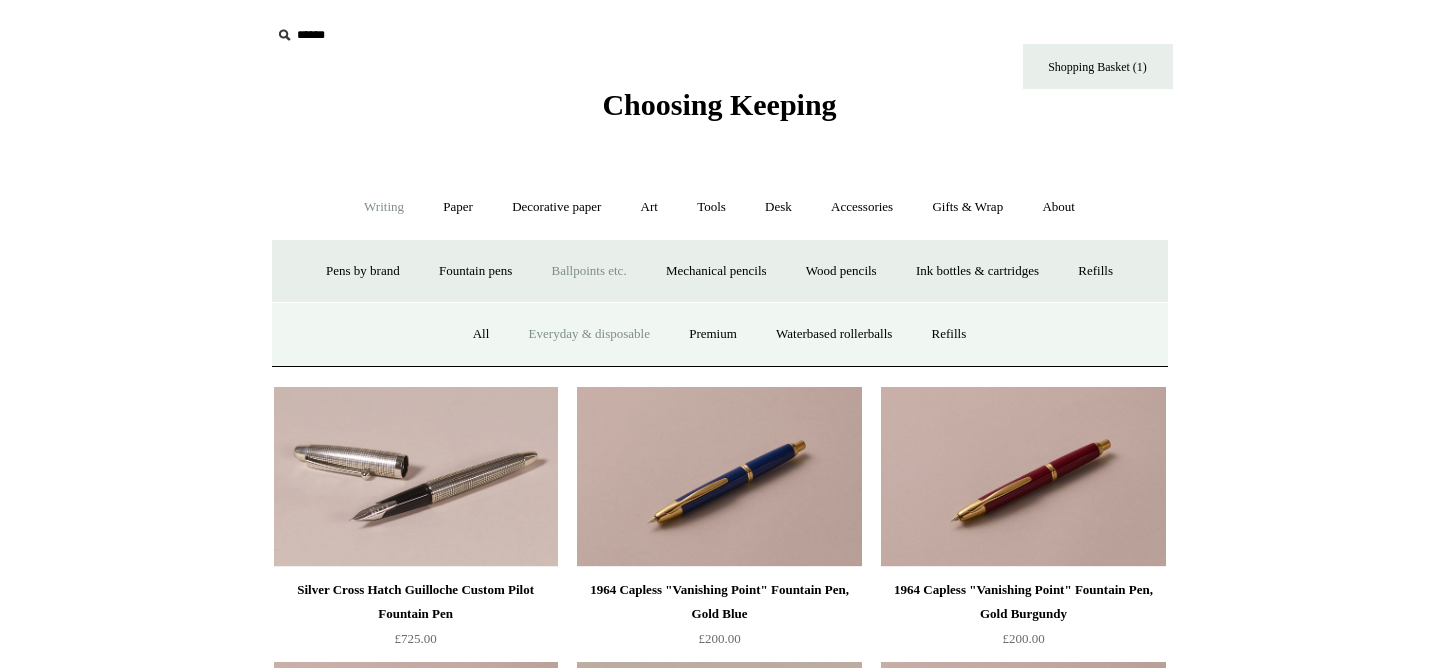click on "Everyday & disposable" at bounding box center [589, 334] 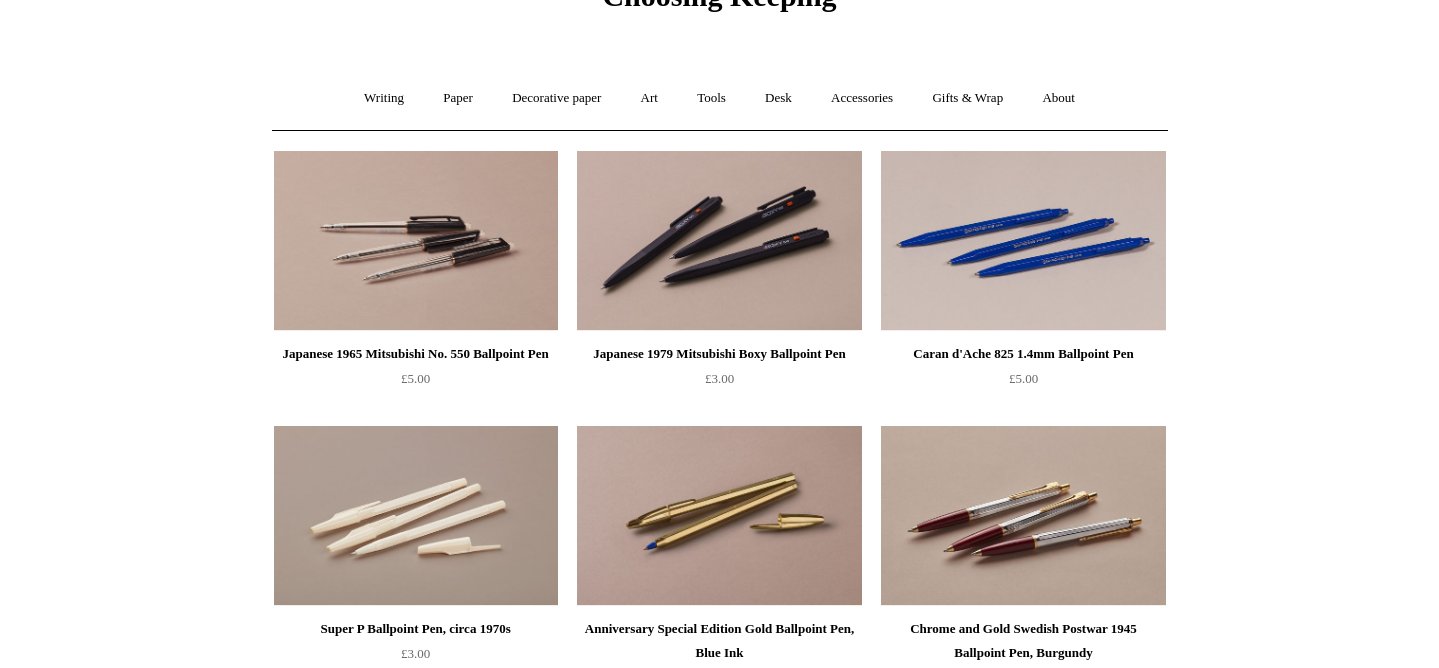 scroll, scrollTop: 0, scrollLeft: 0, axis: both 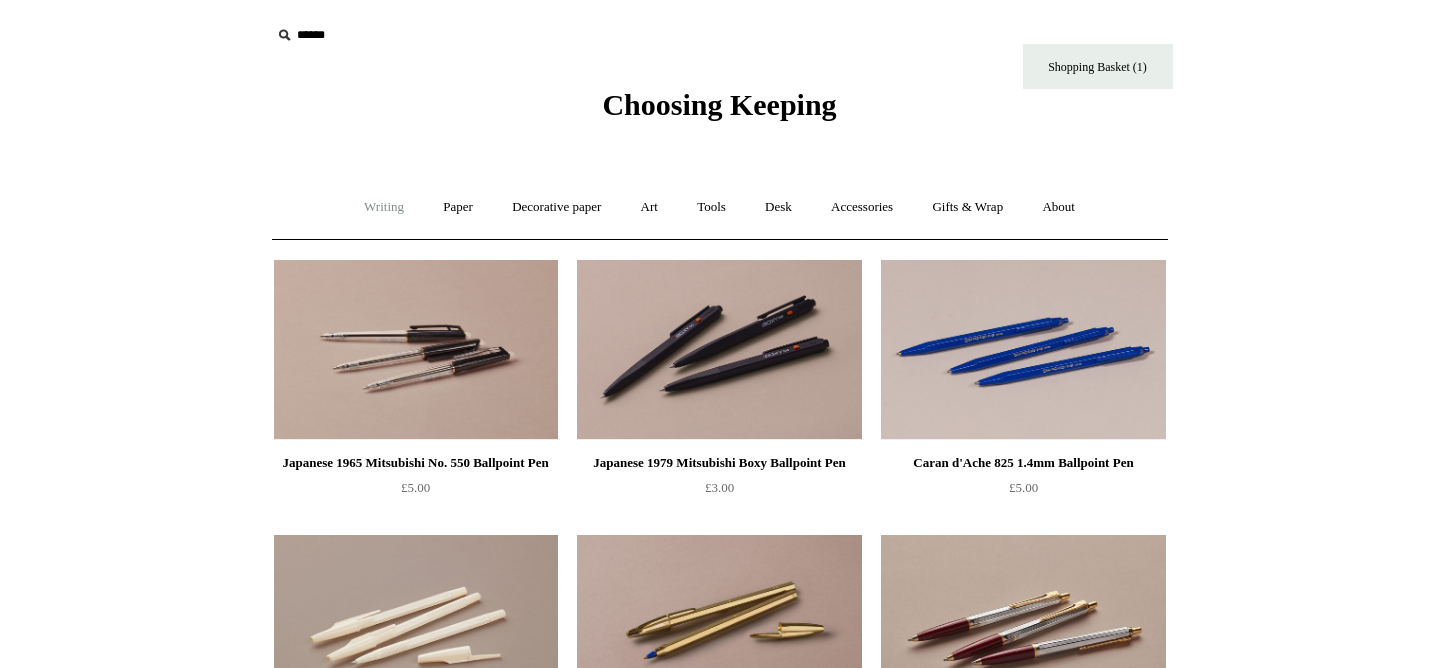 click on "Writing +" at bounding box center [384, 207] 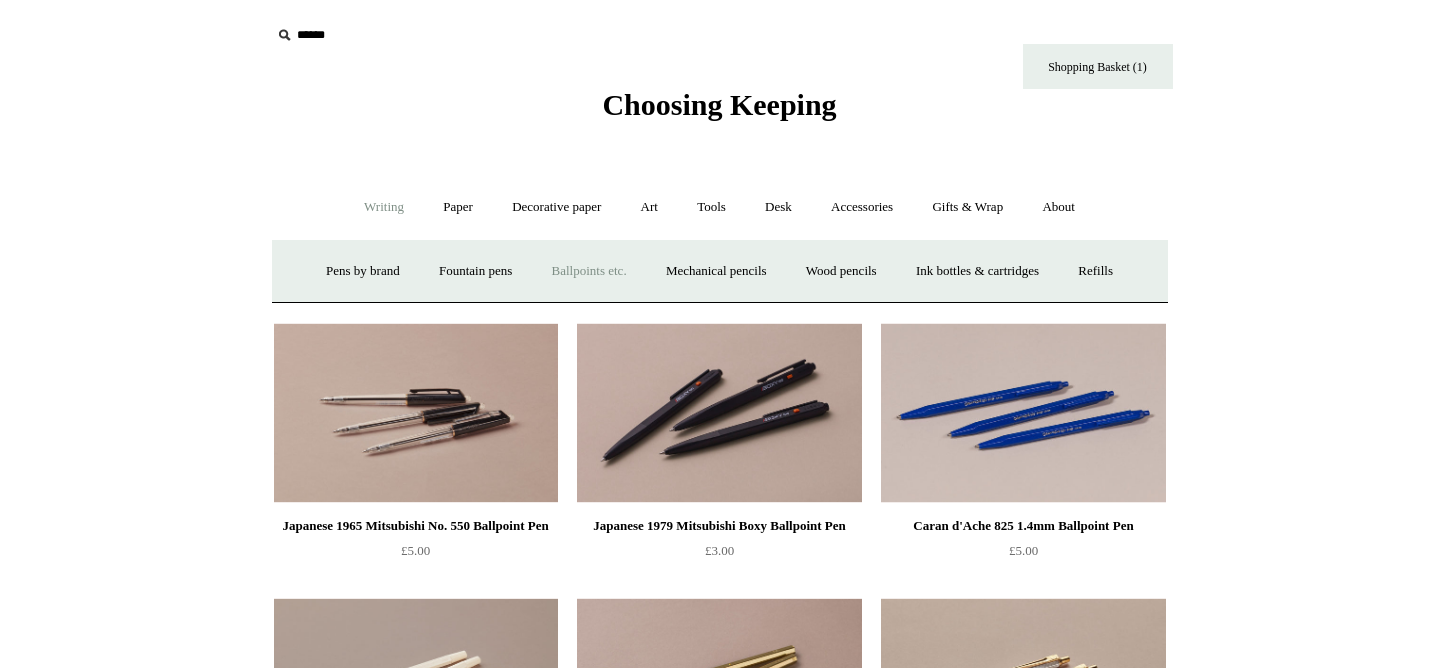click on "Ballpoints etc. +" at bounding box center (589, 271) 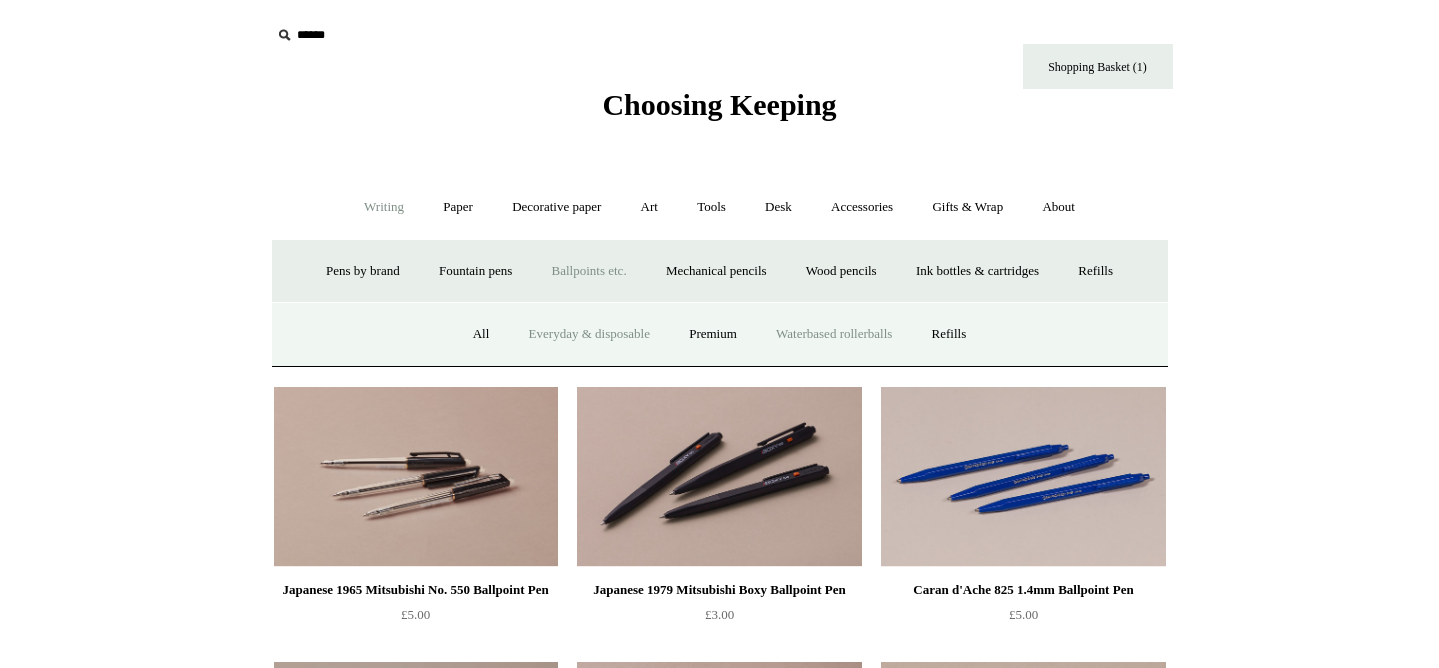 click on "Waterbased rollerballs" at bounding box center (834, 334) 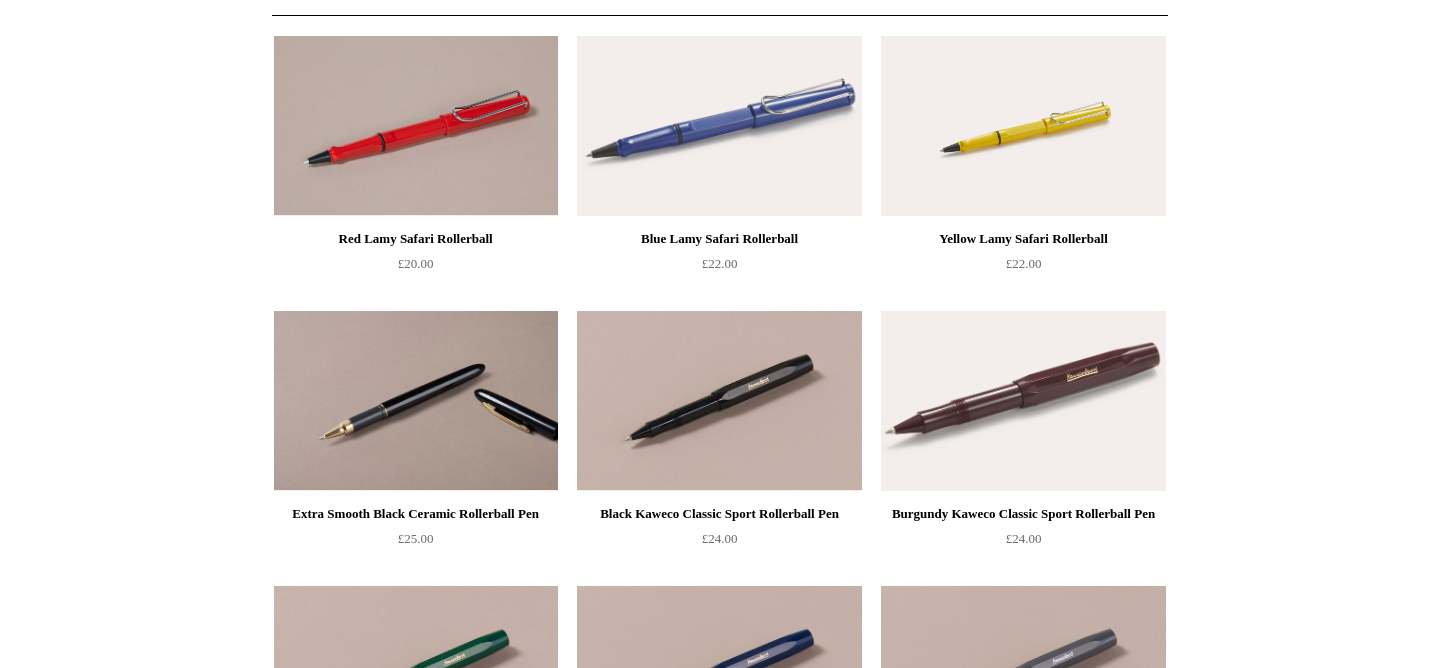 scroll, scrollTop: 0, scrollLeft: 0, axis: both 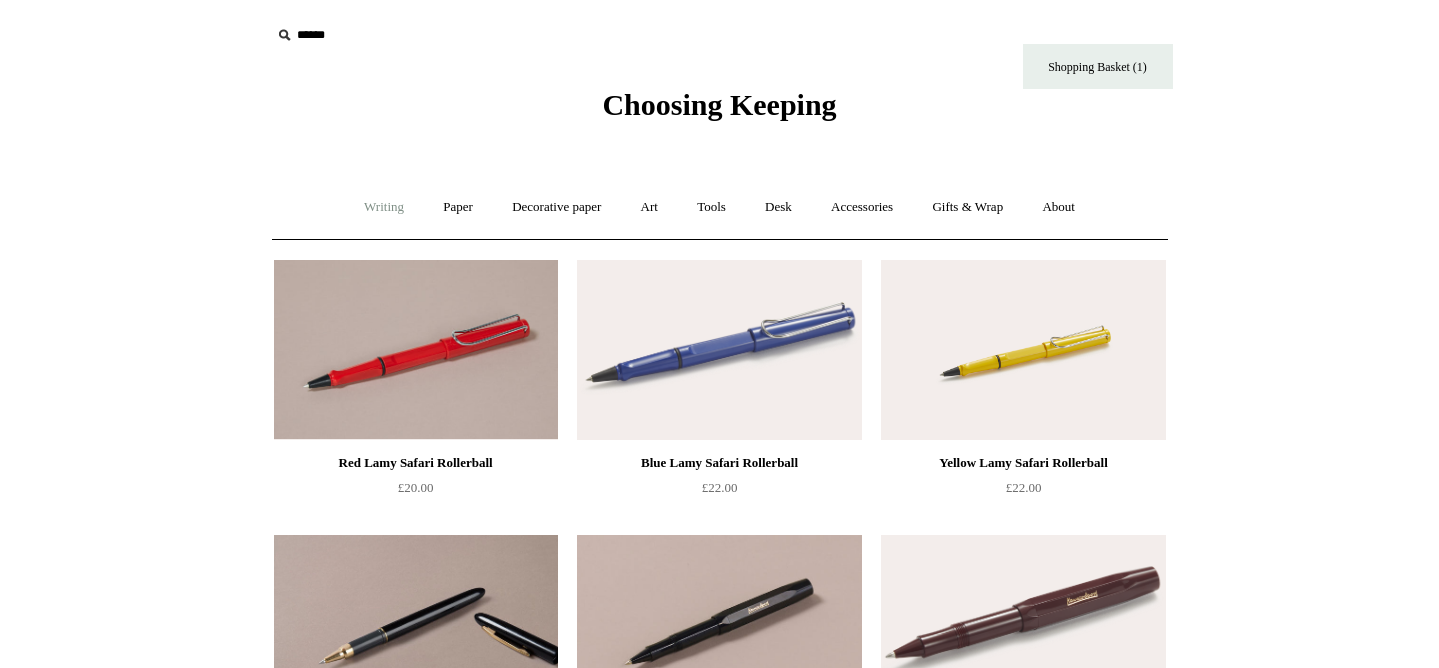 click on "Writing +" at bounding box center [384, 207] 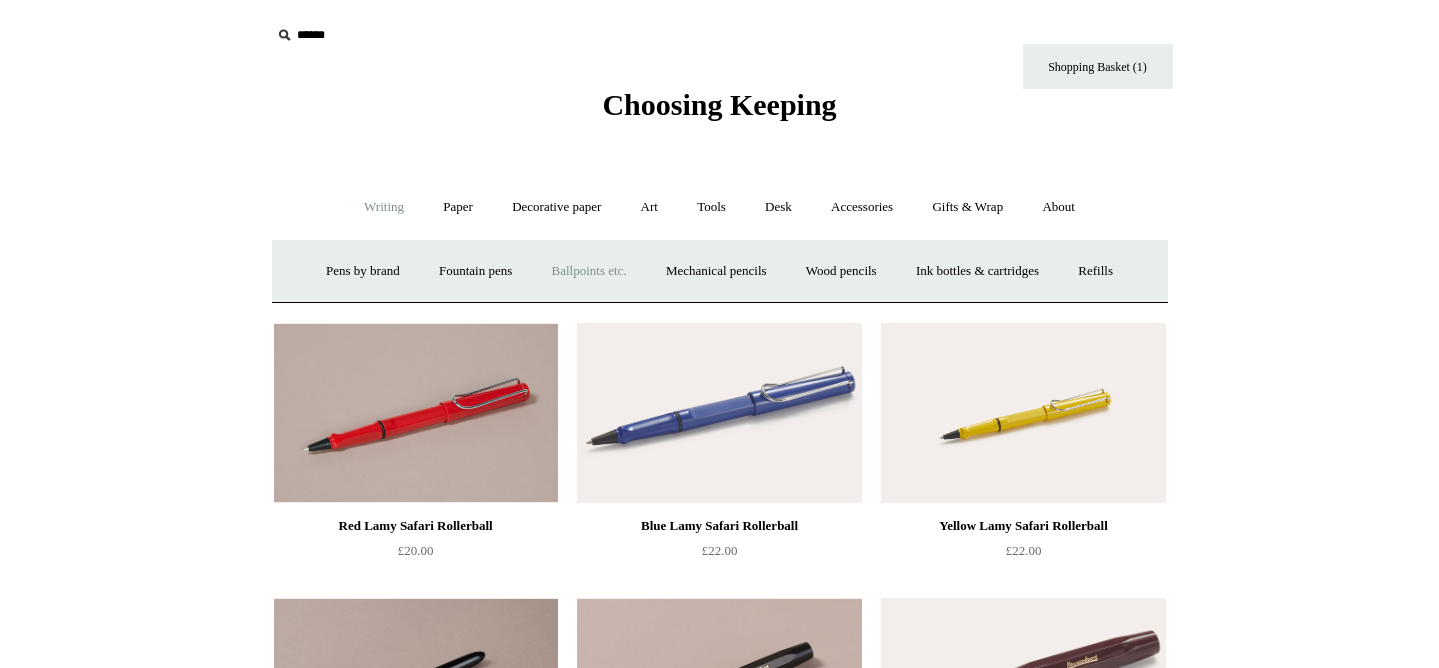 click on "Ballpoints etc. +" at bounding box center (589, 271) 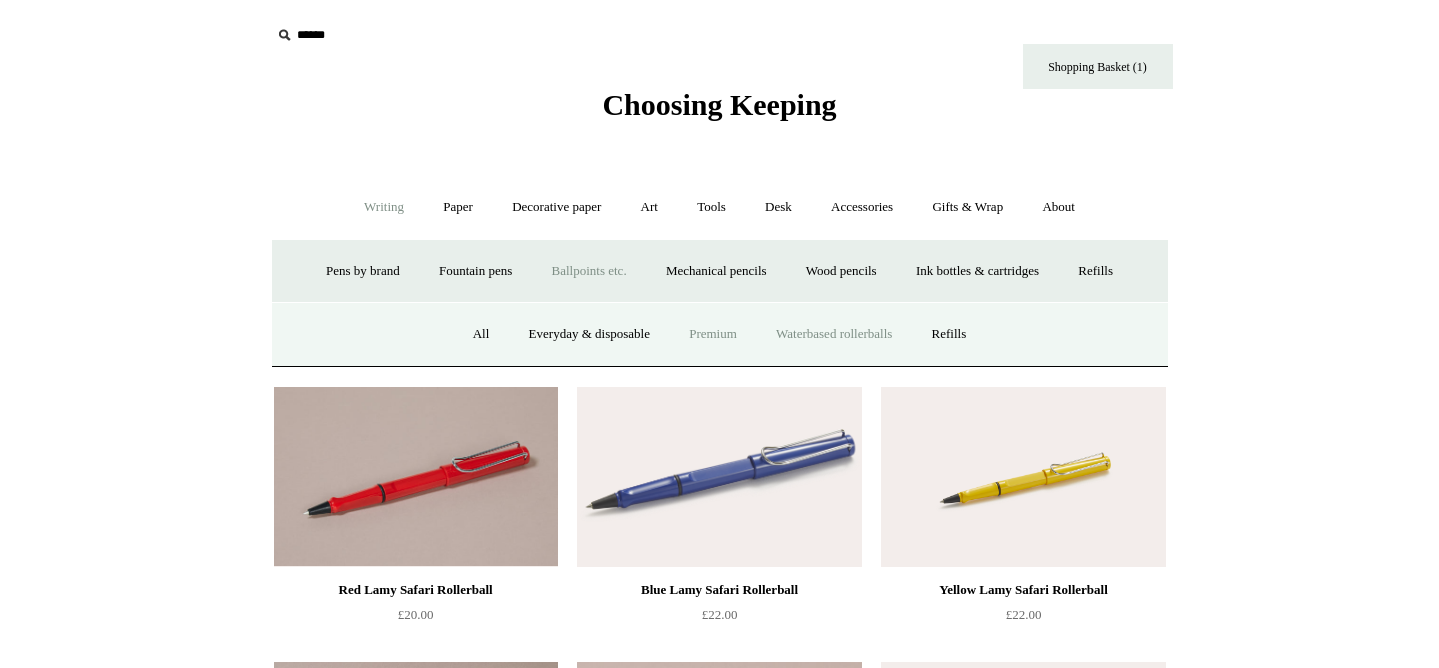 click on "Premium" at bounding box center (713, 334) 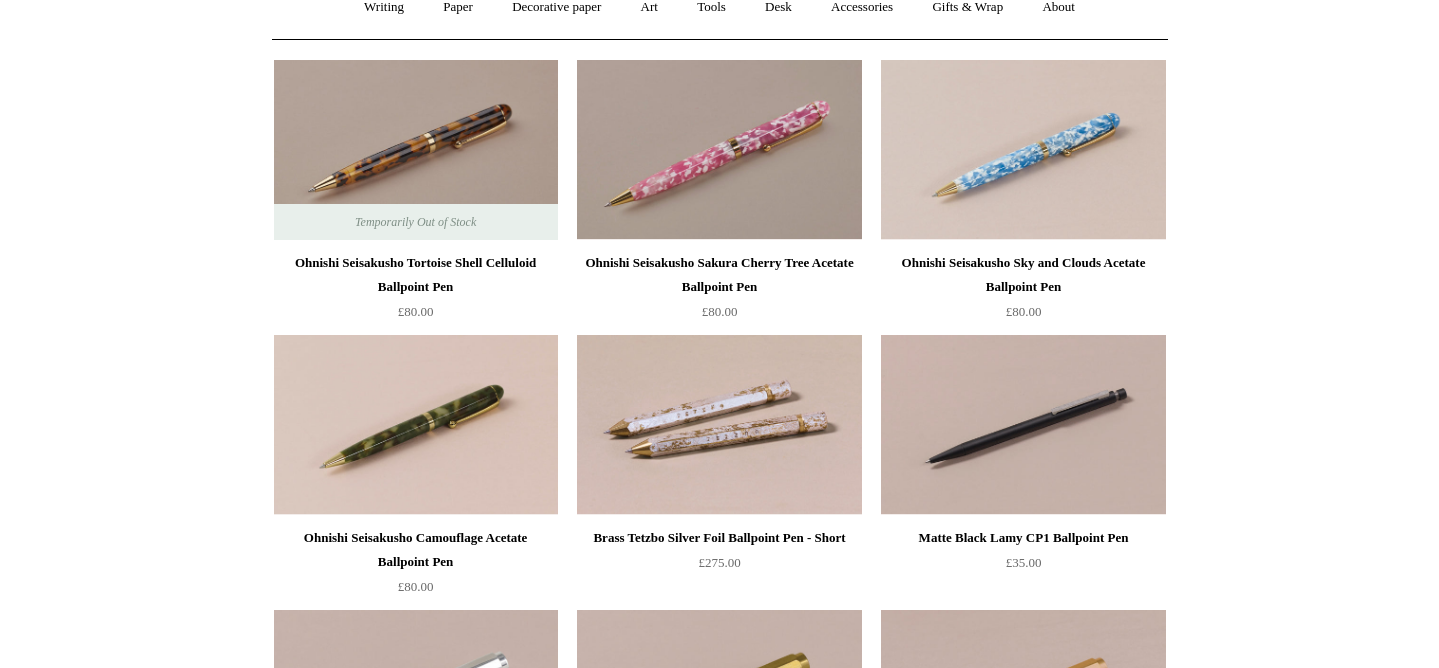 scroll, scrollTop: 0, scrollLeft: 0, axis: both 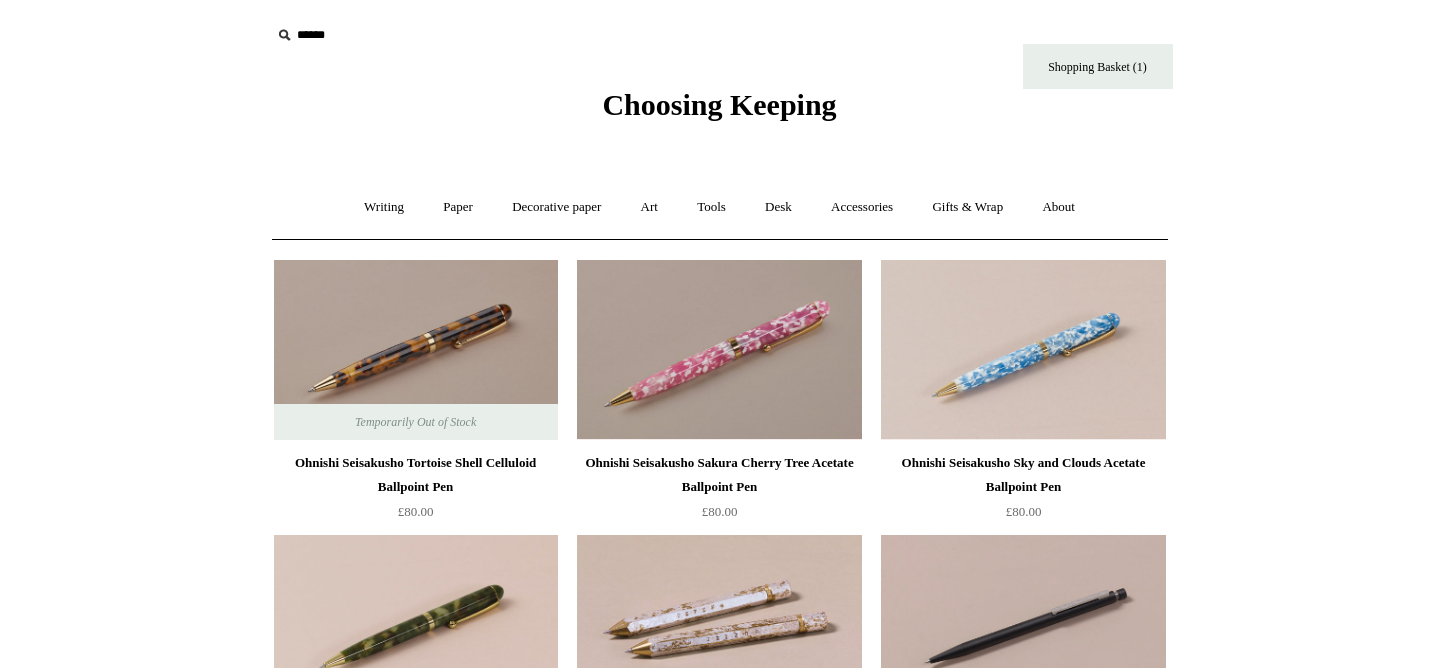 click on "Choosing Keeping" at bounding box center (719, 104) 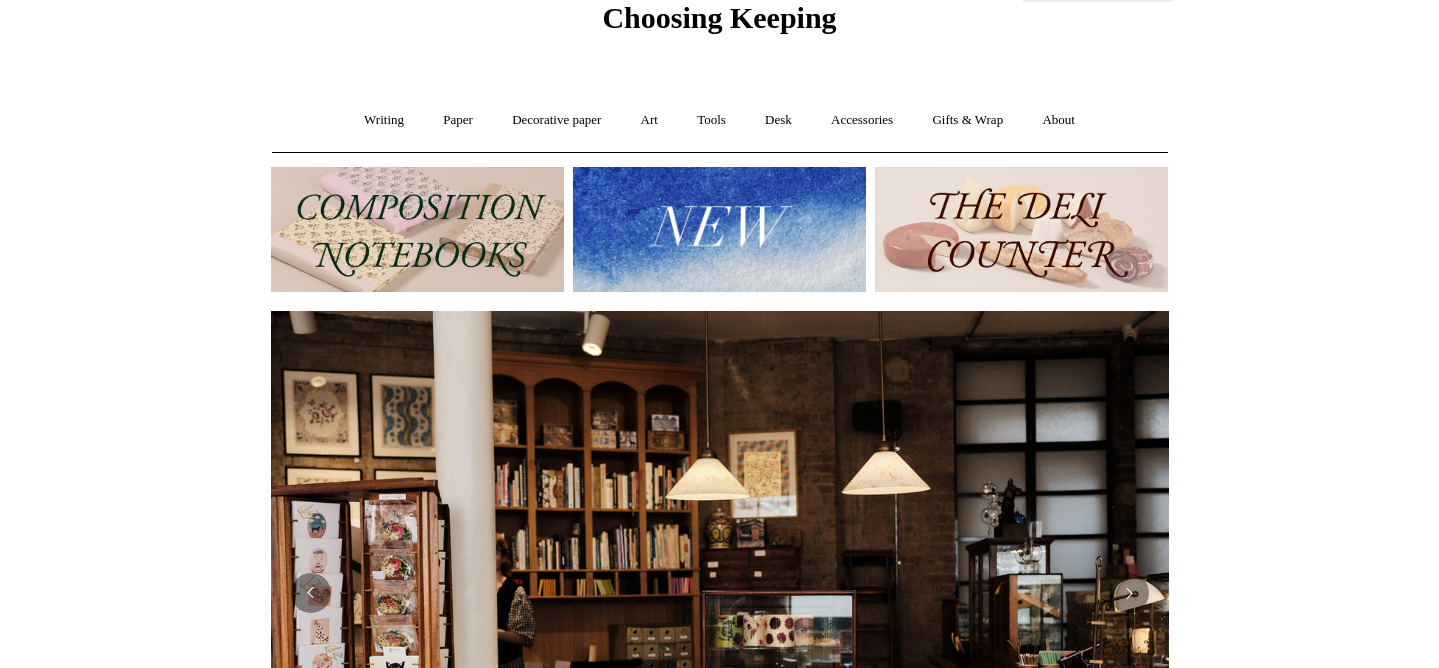 scroll, scrollTop: 88, scrollLeft: 0, axis: vertical 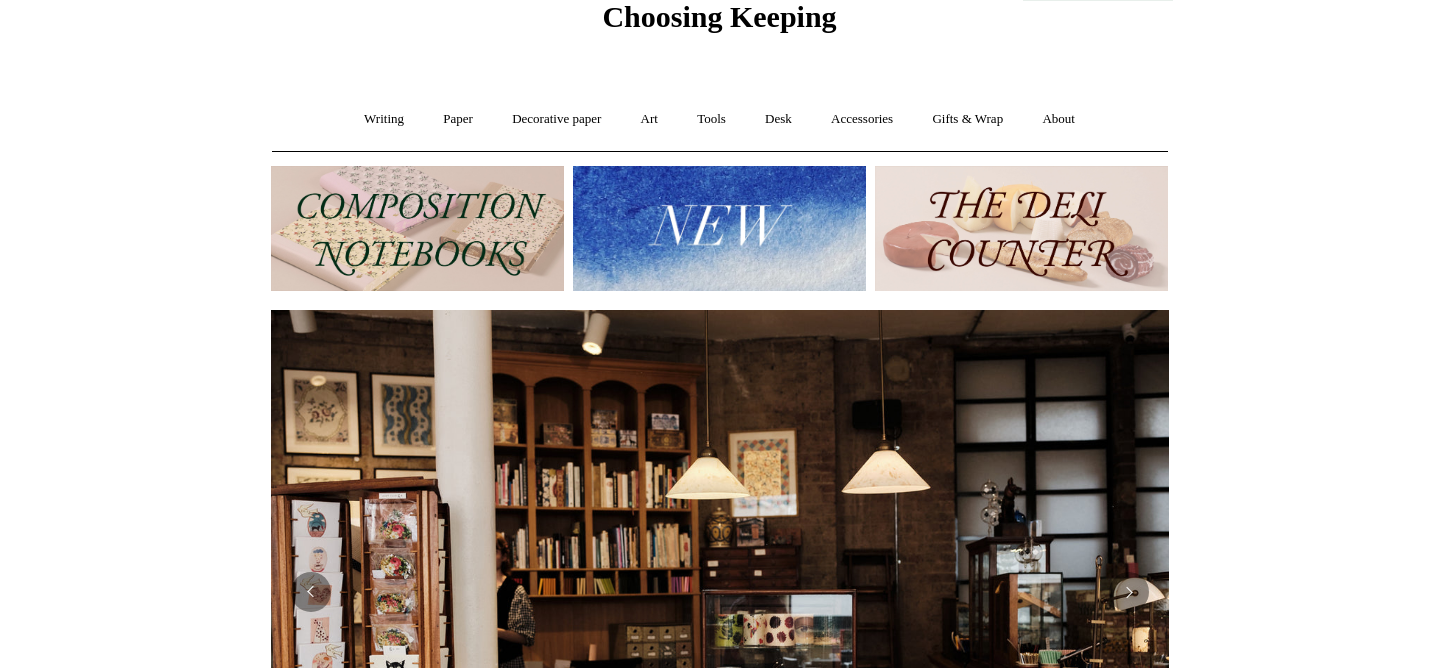click at bounding box center (719, 228) 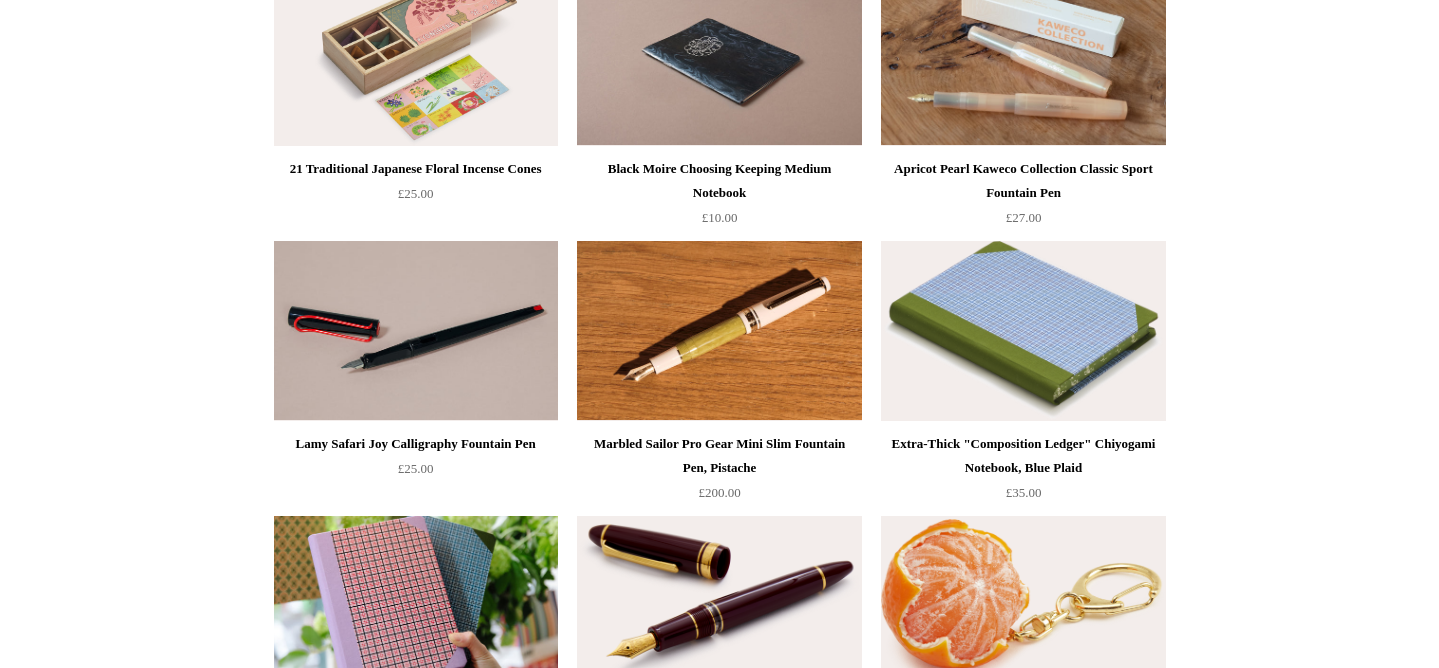 scroll, scrollTop: 0, scrollLeft: 0, axis: both 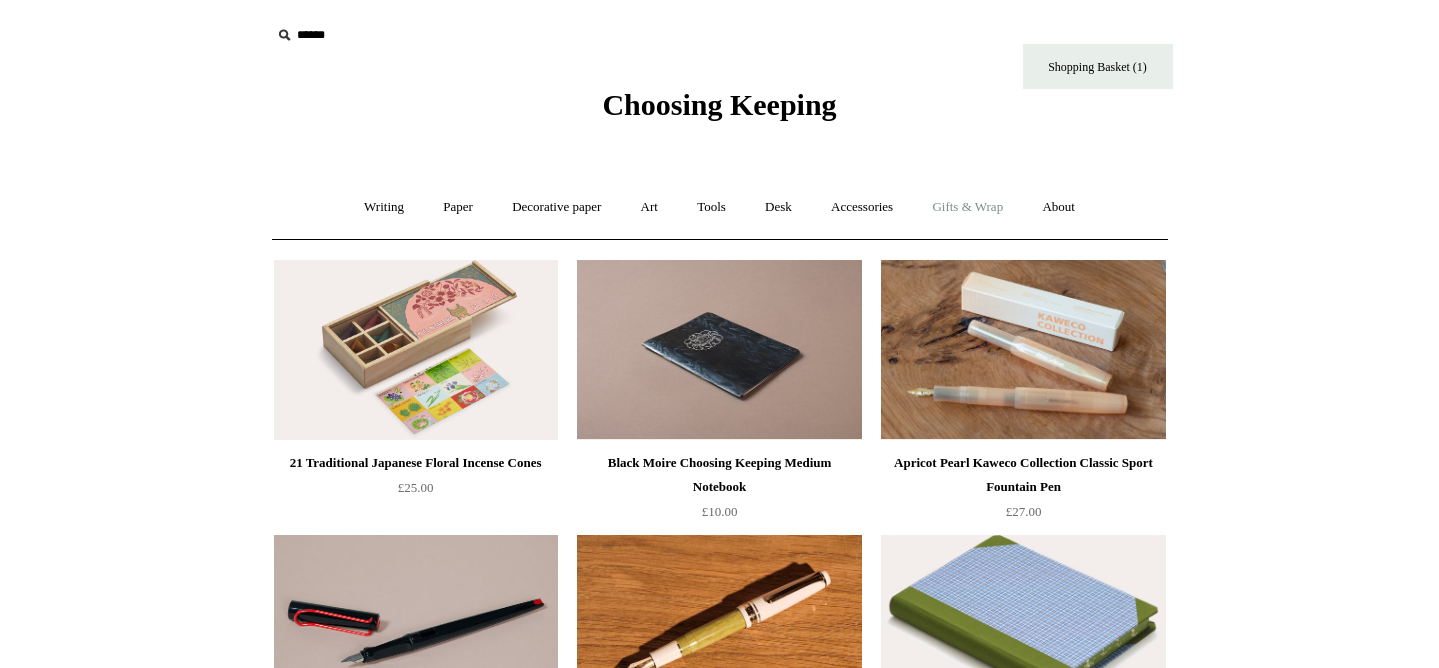 click on "Gifts & Wrap +" at bounding box center [967, 207] 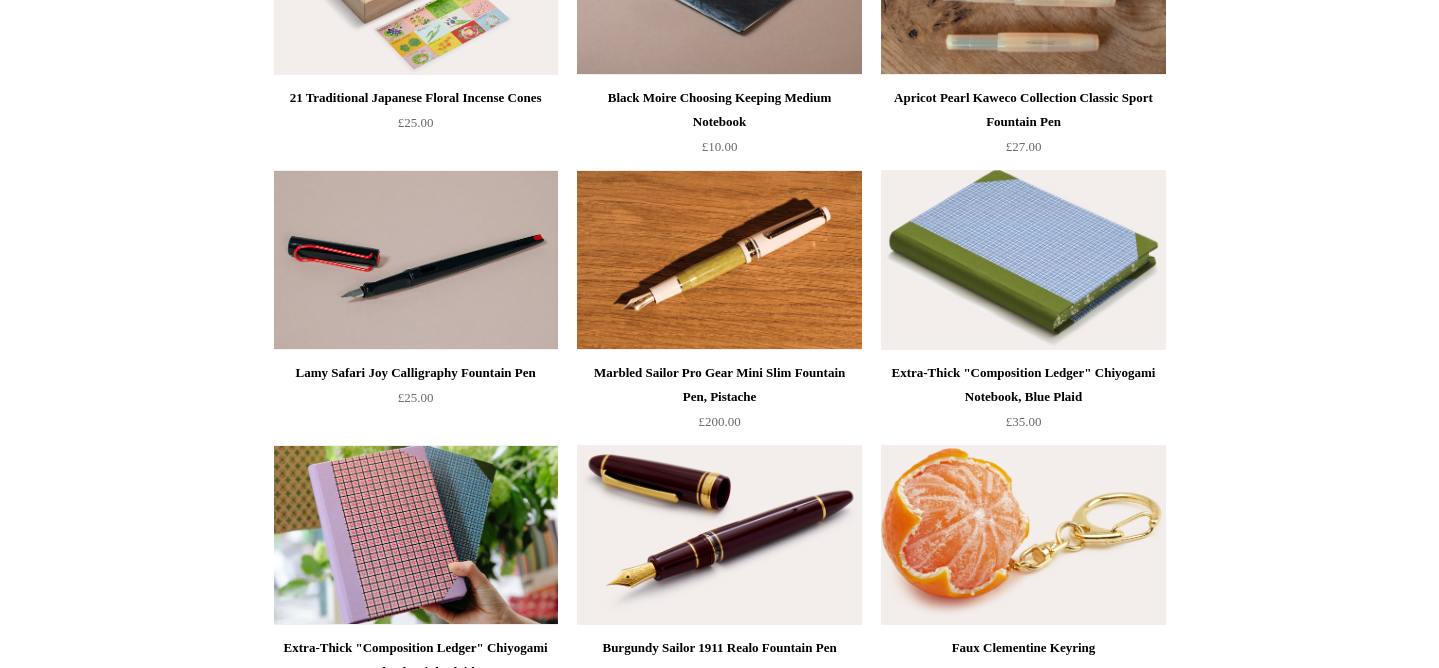 scroll, scrollTop: 500, scrollLeft: 0, axis: vertical 